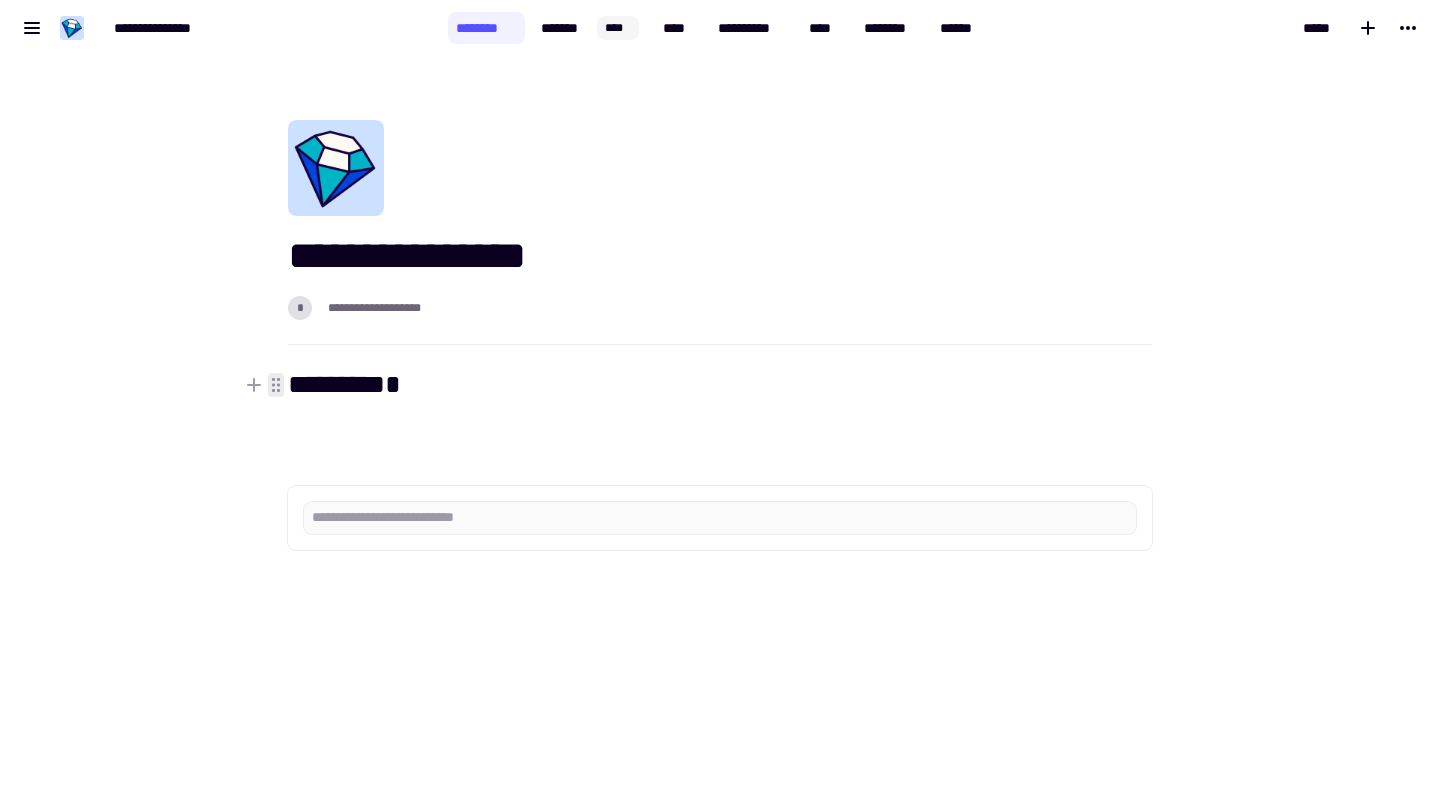 scroll, scrollTop: 0, scrollLeft: 0, axis: both 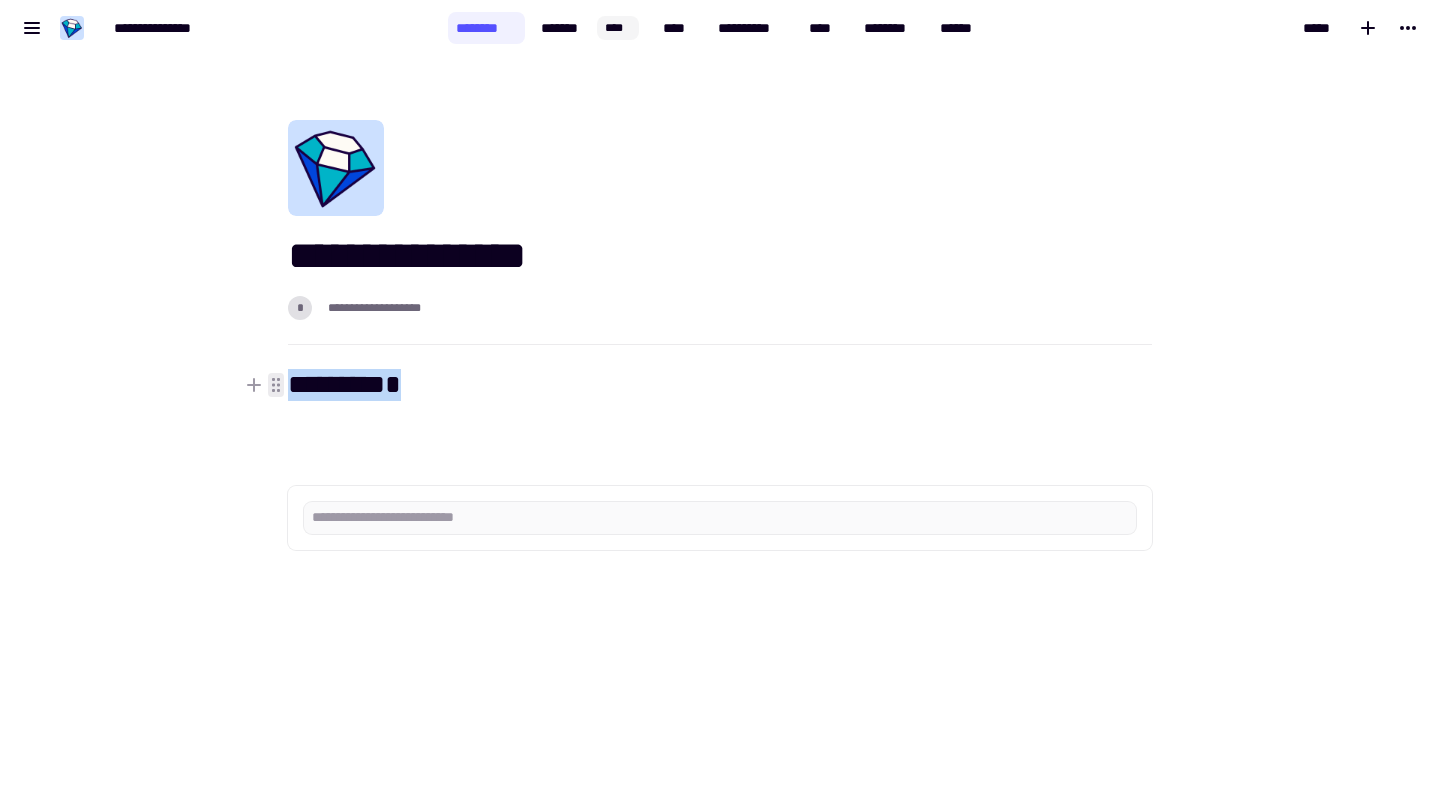 click on "*********" at bounding box center (720, 406) 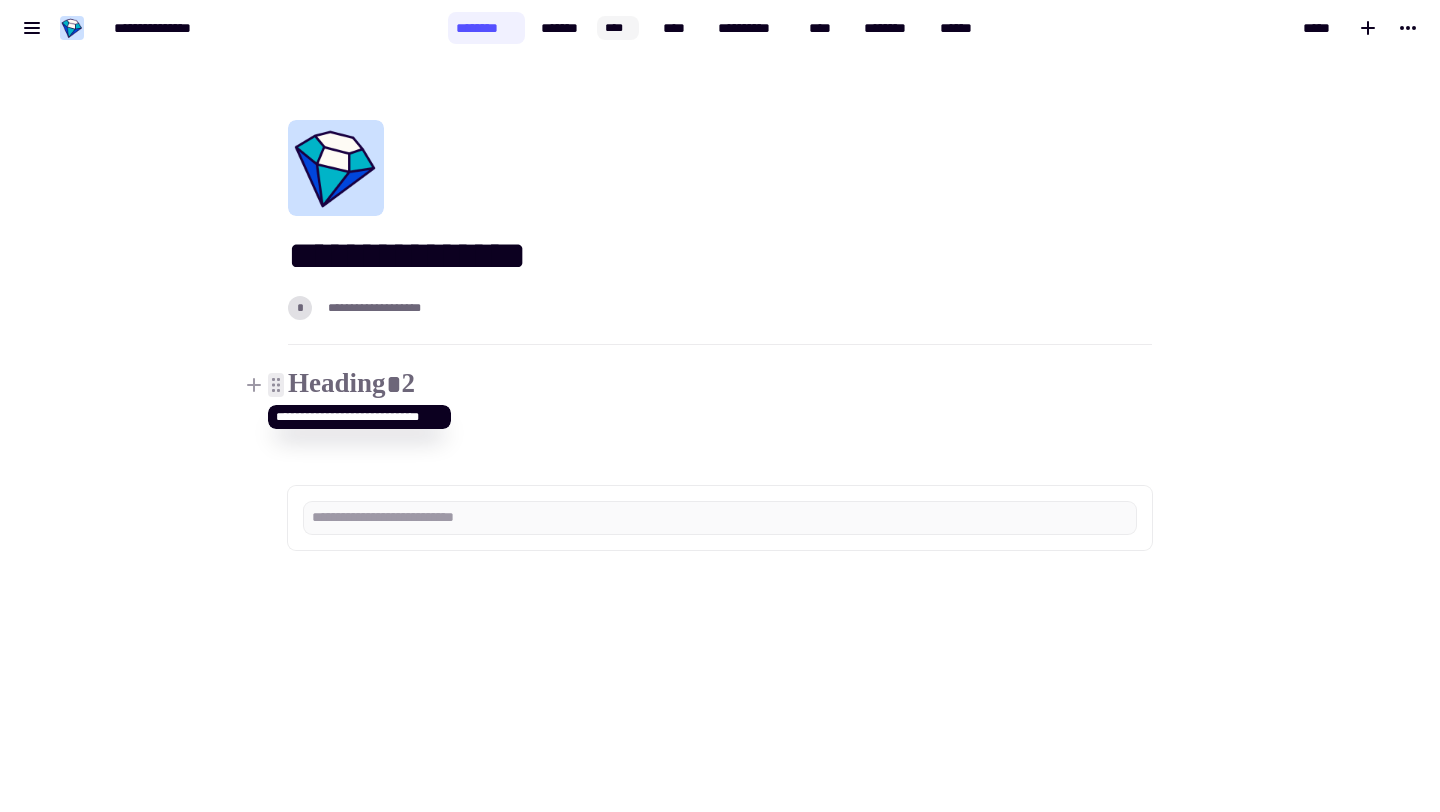 type 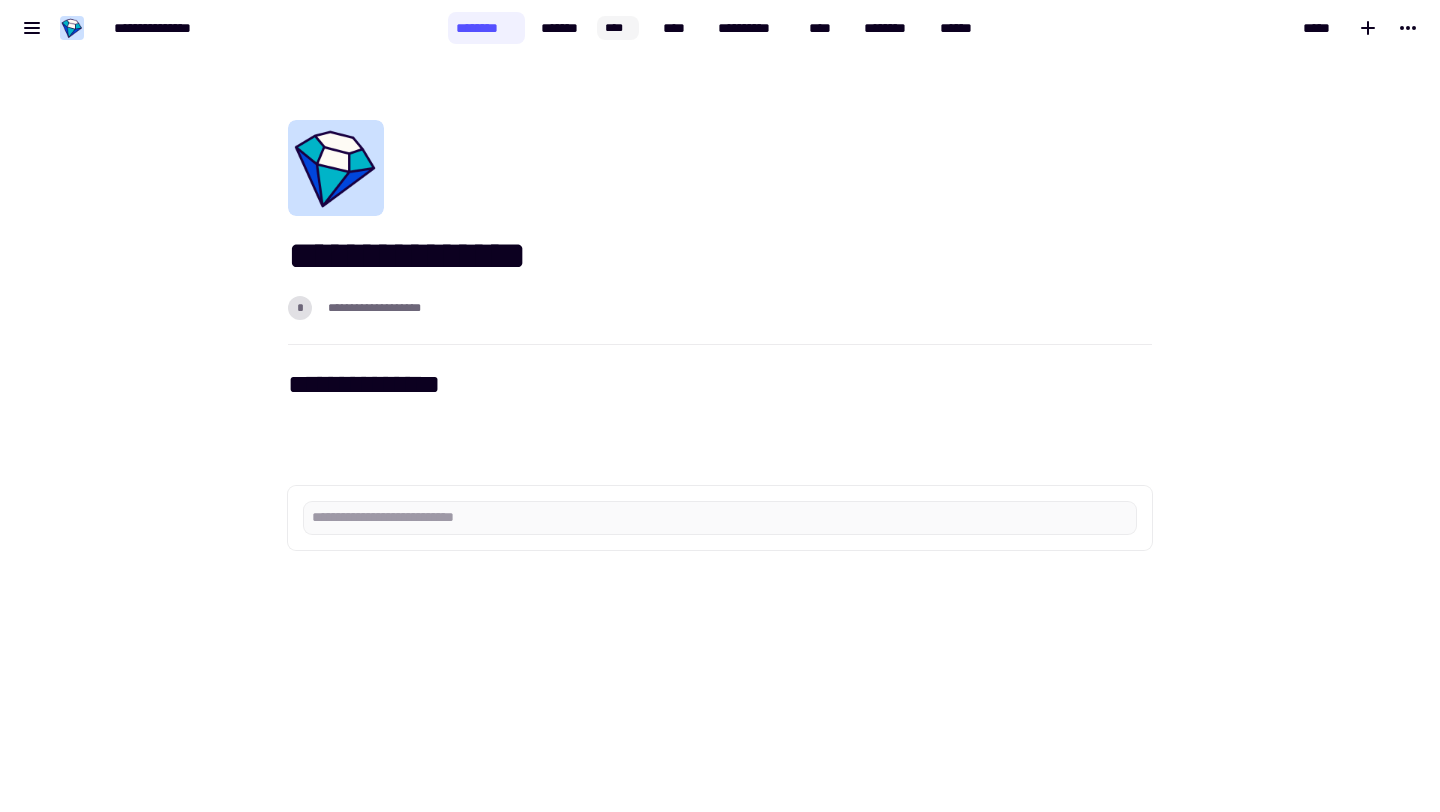 click on "**********" at bounding box center [708, 418] 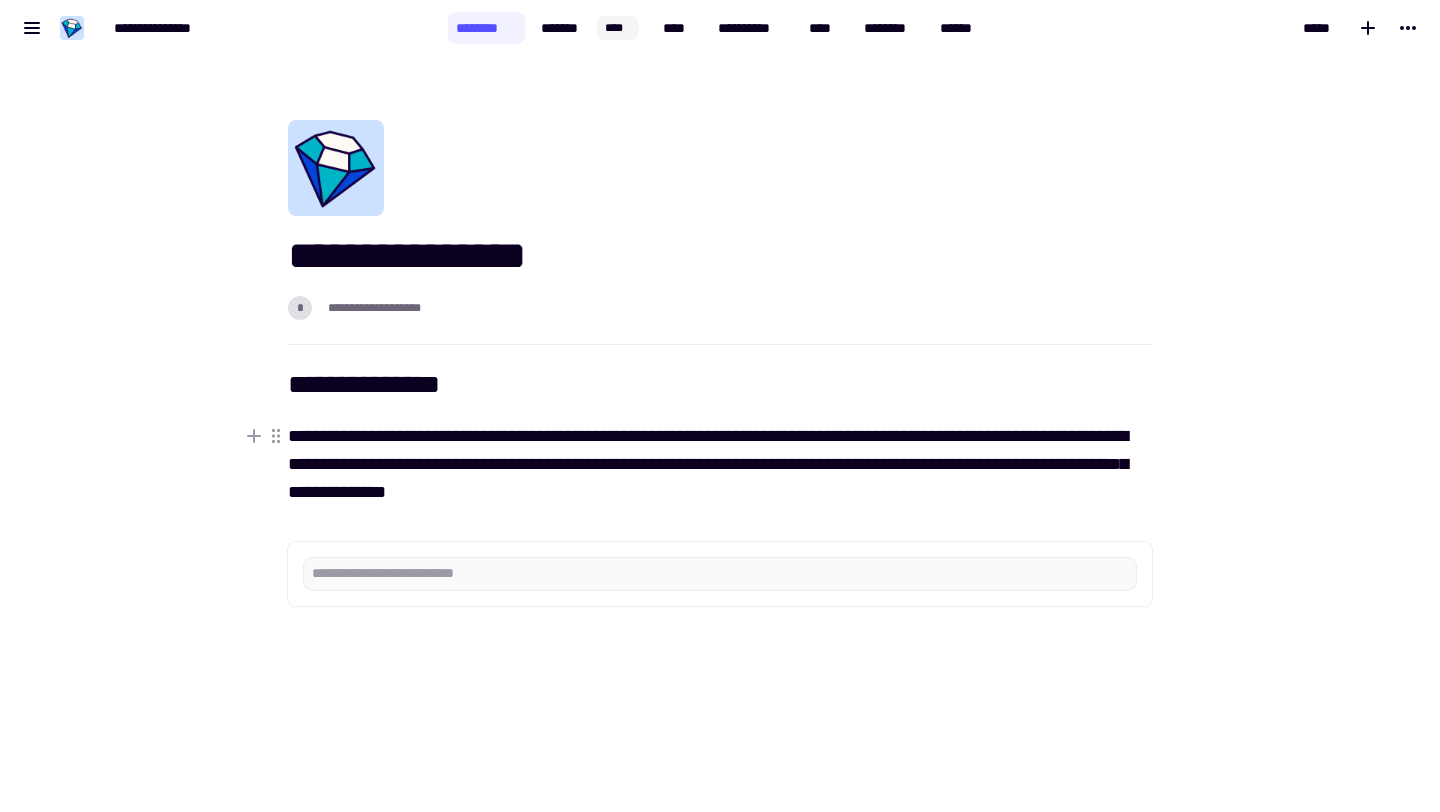click on "**********" at bounding box center (720, 464) 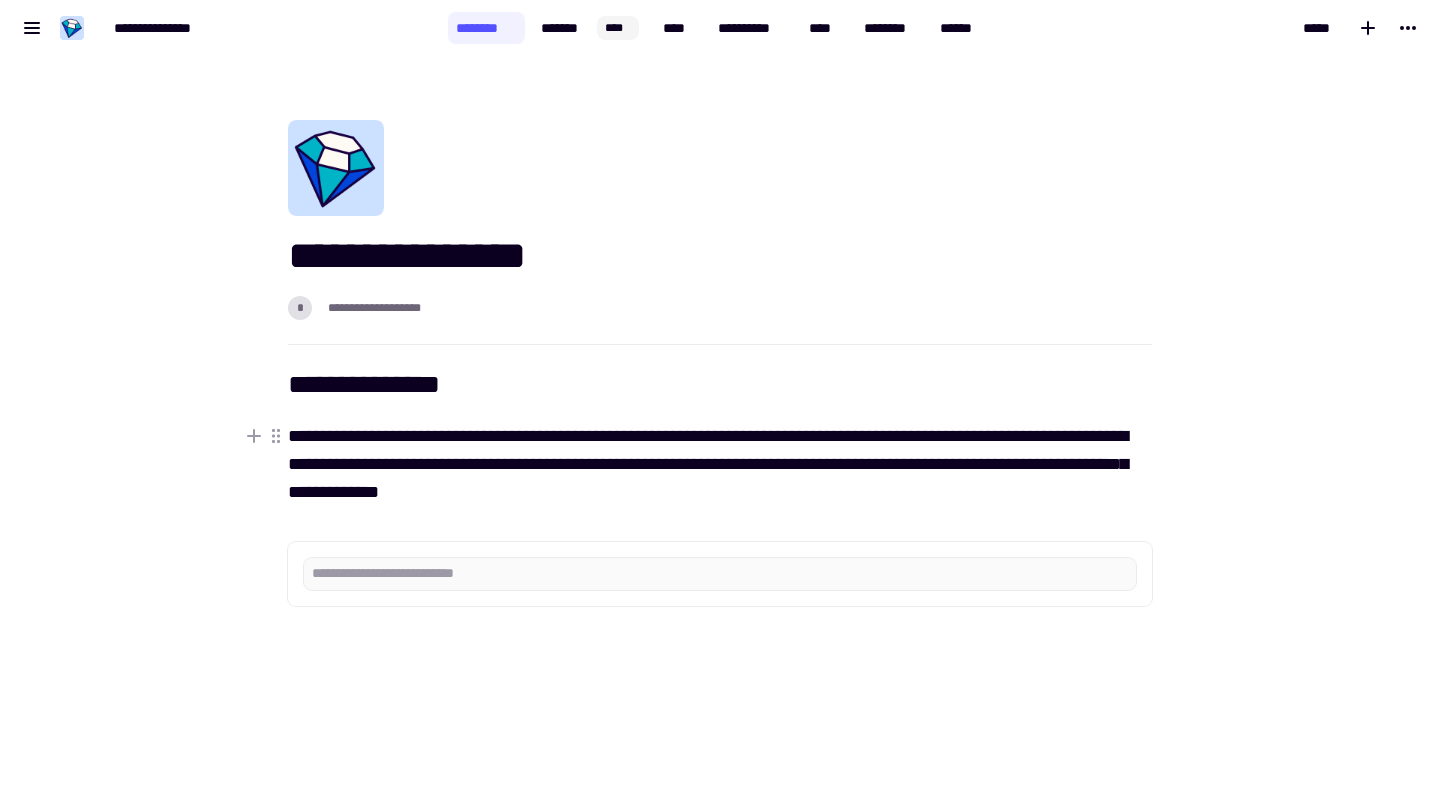 click on "**********" at bounding box center [720, 464] 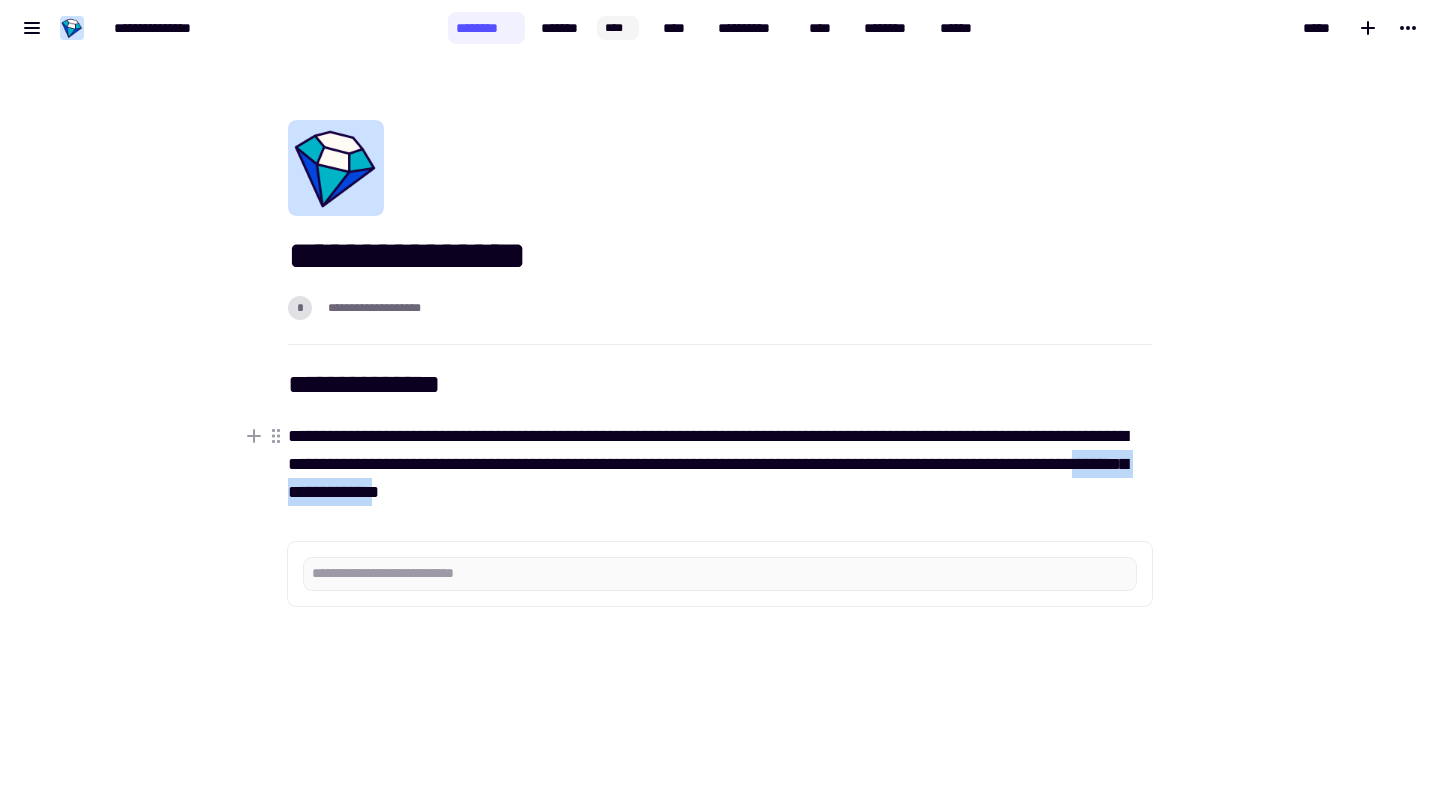 drag, startPoint x: 559, startPoint y: 498, endPoint x: 401, endPoint y: 498, distance: 158 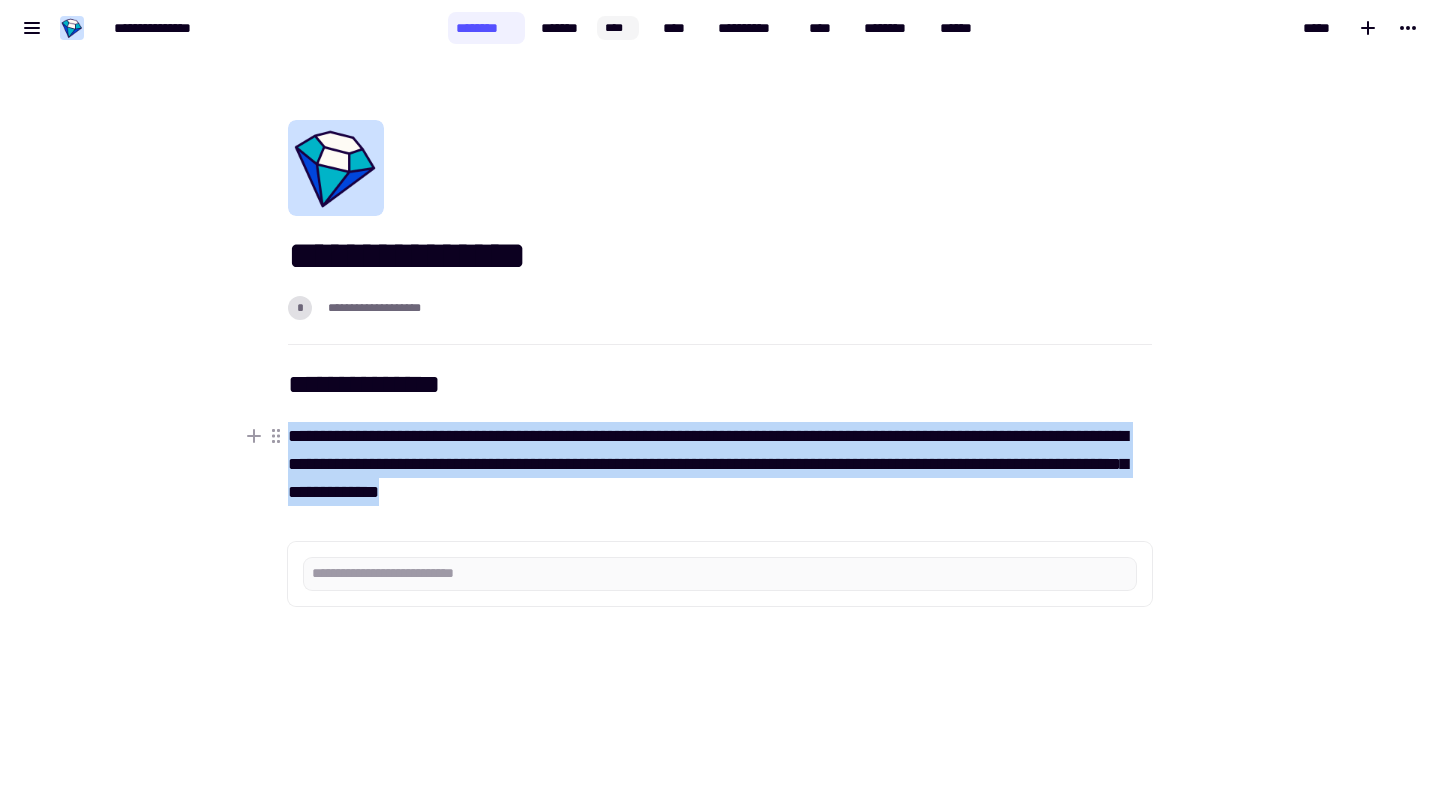 click on "**********" at bounding box center (720, 464) 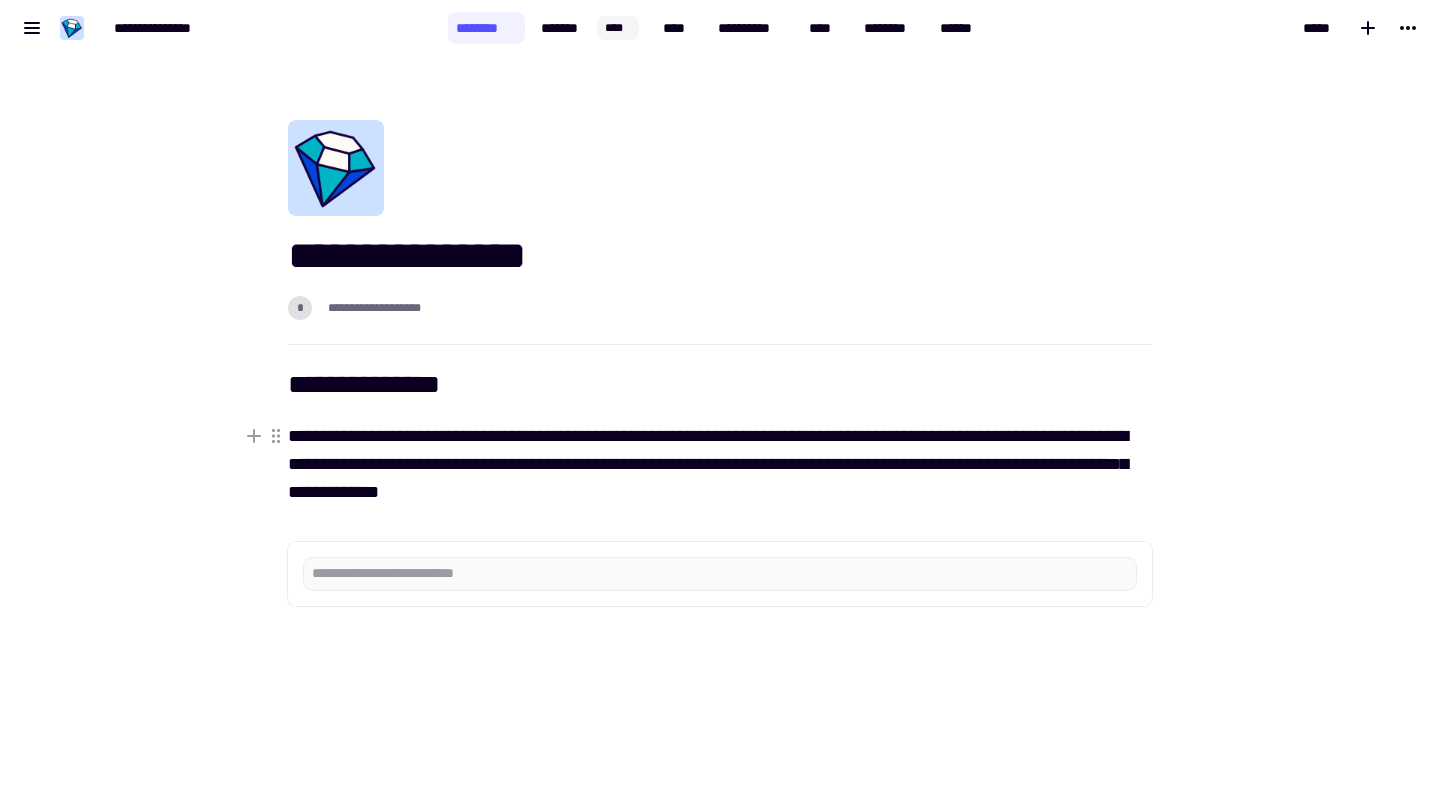 click on "**********" at bounding box center [708, 446] 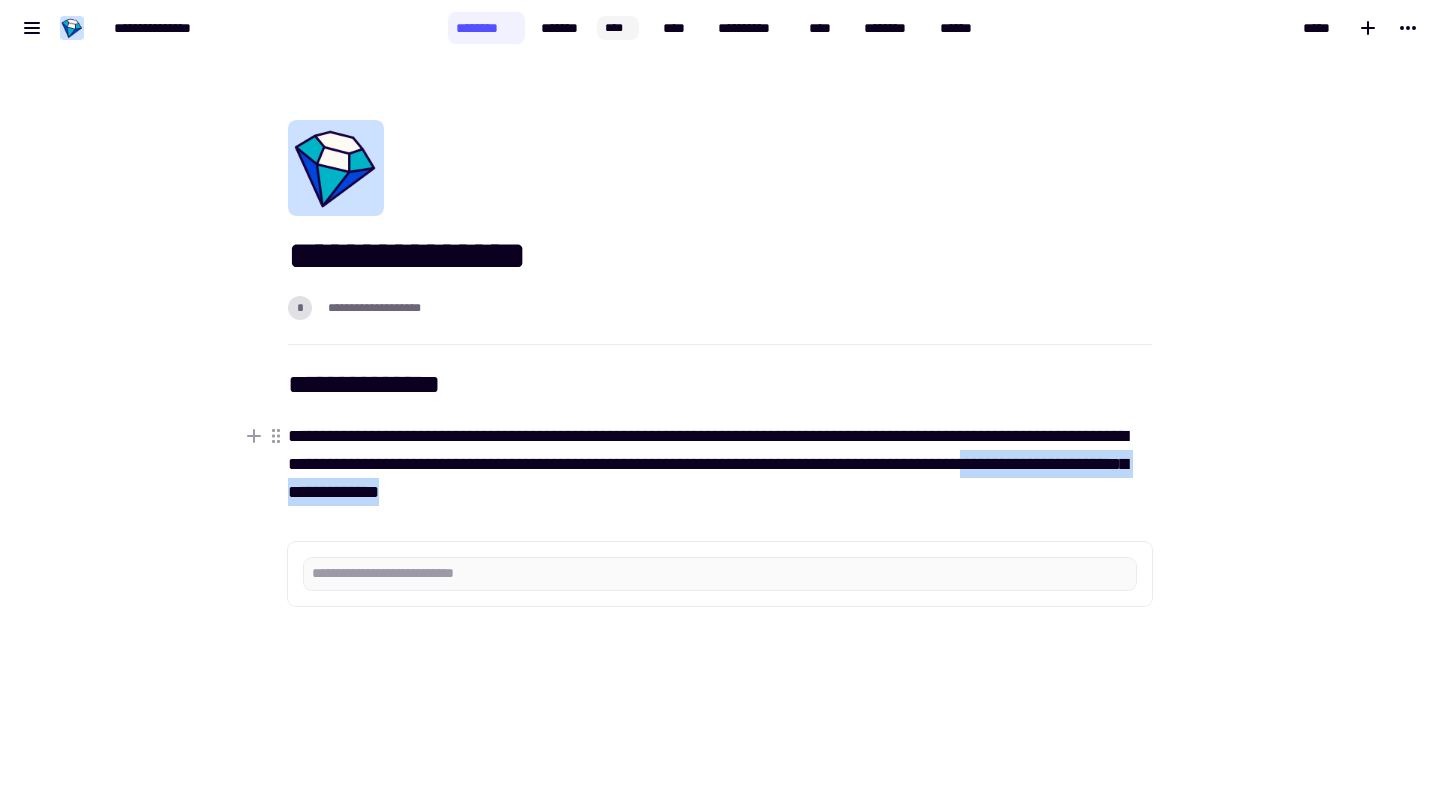 drag, startPoint x: 281, startPoint y: 495, endPoint x: 577, endPoint y: 497, distance: 296.00674 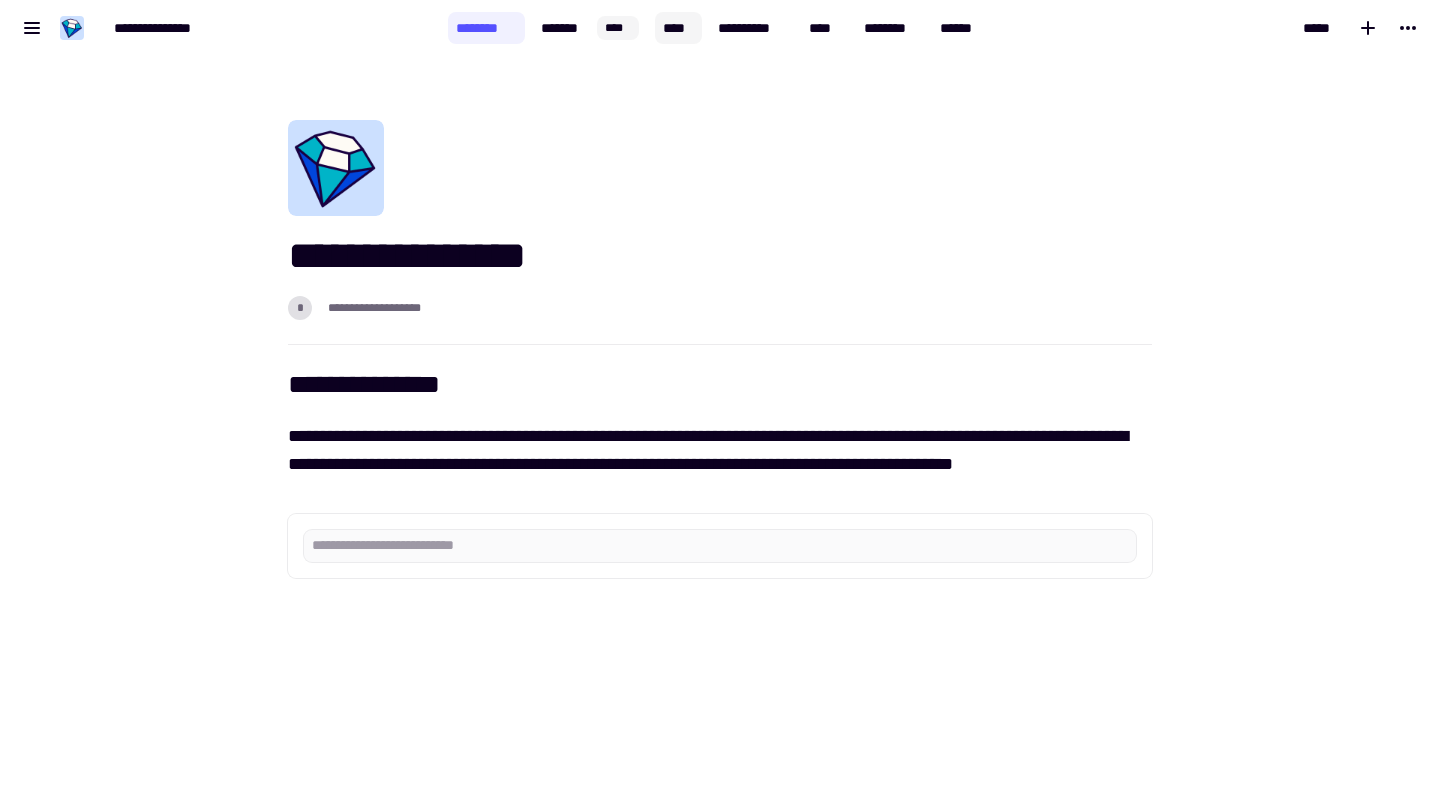 click on "****" 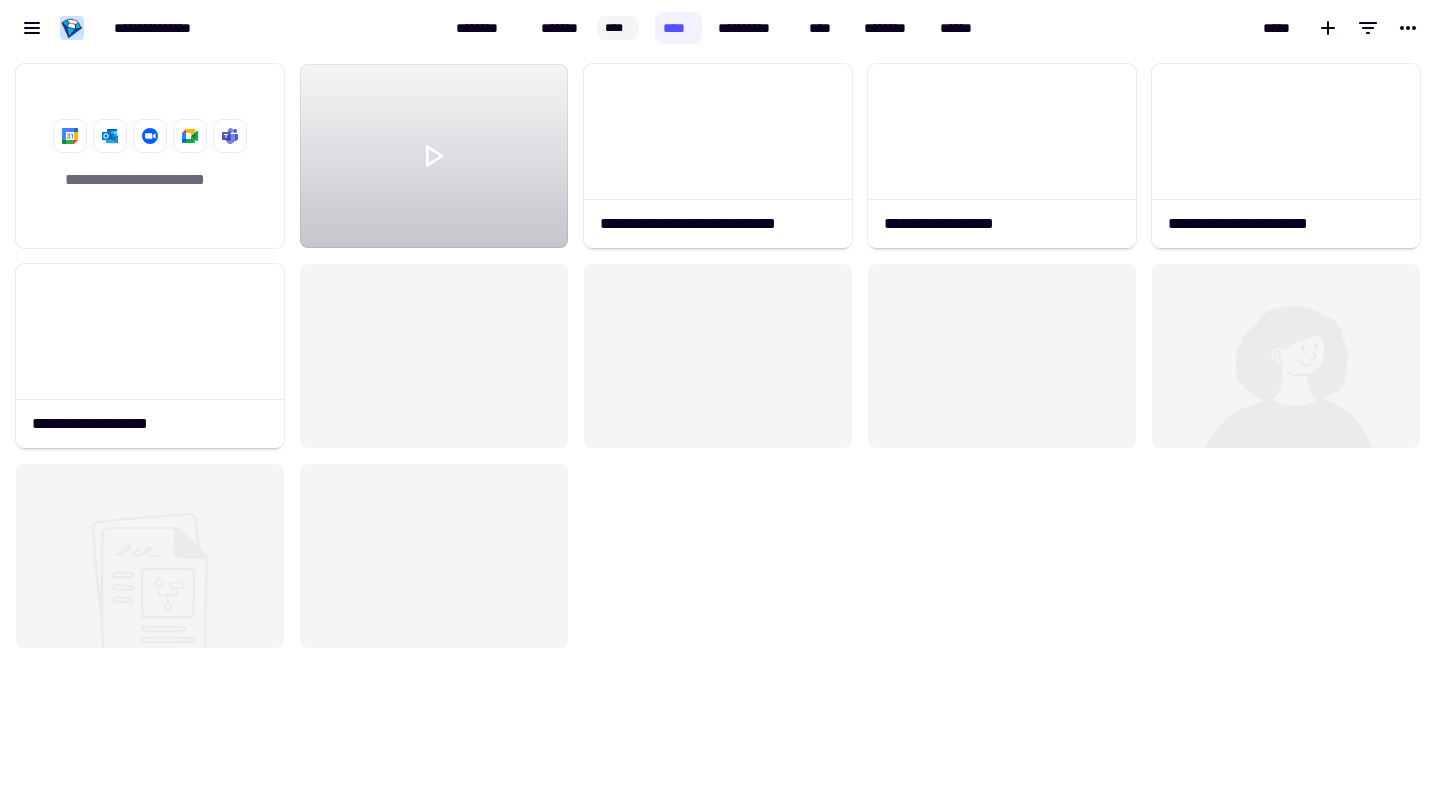 scroll, scrollTop: 1, scrollLeft: 1, axis: both 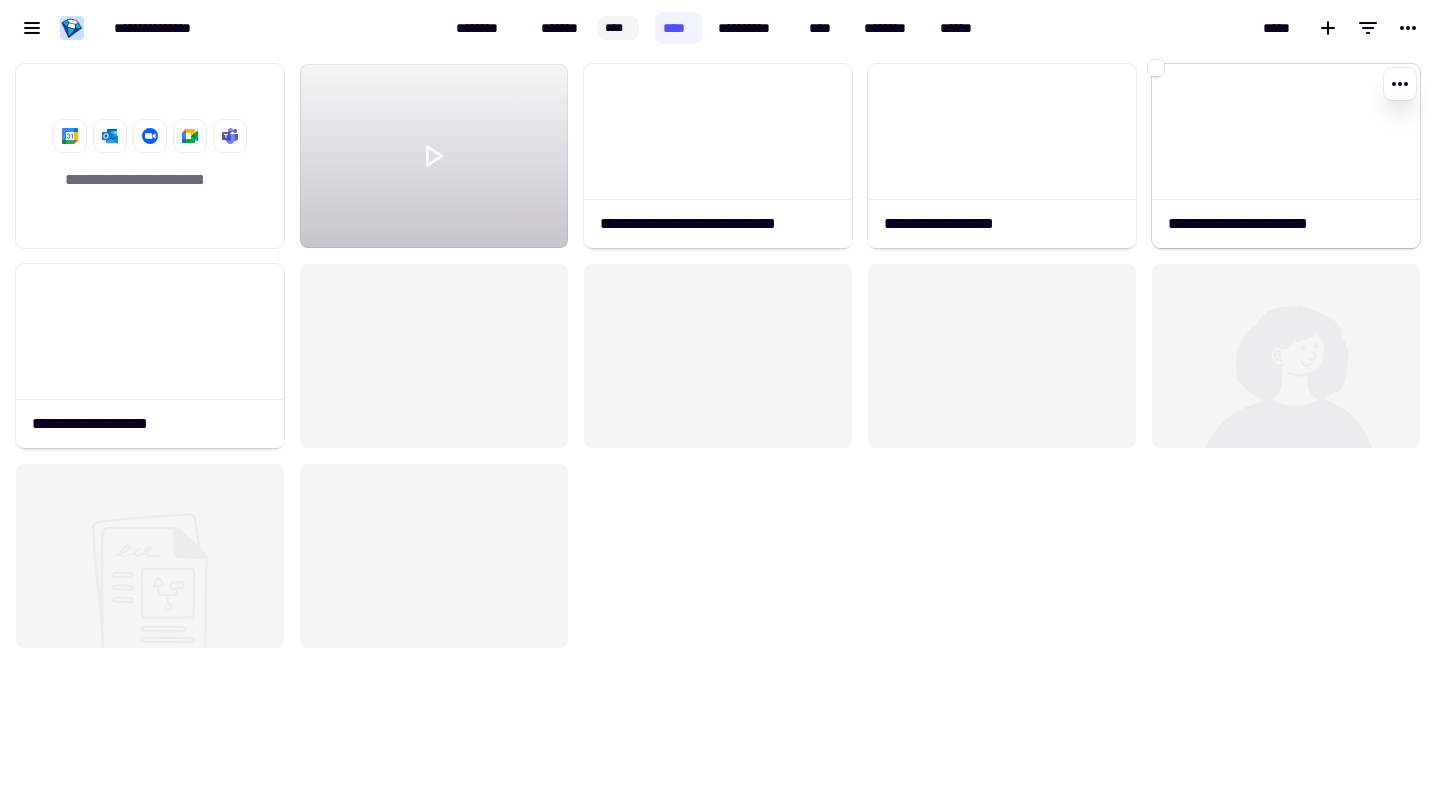 click 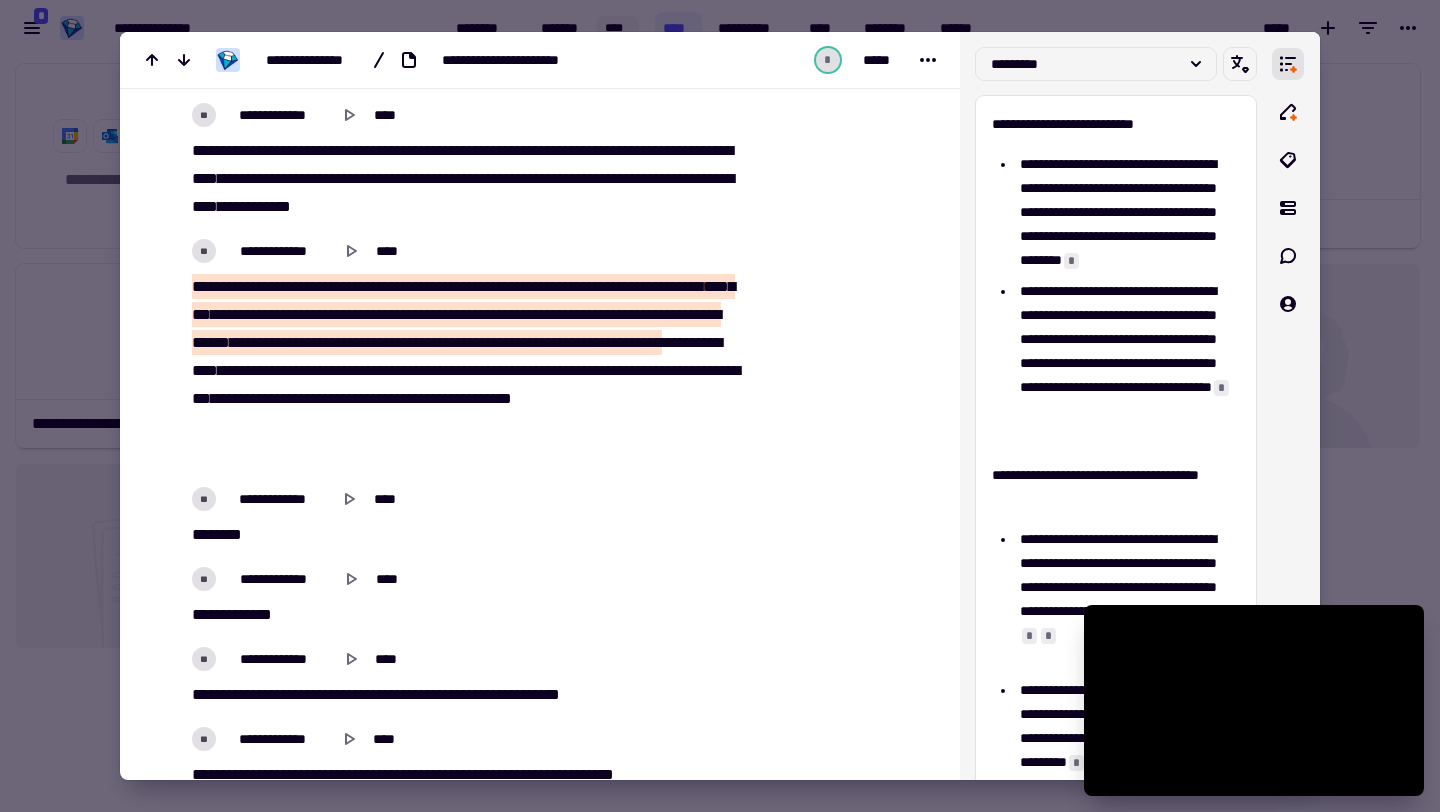 scroll, scrollTop: 2016, scrollLeft: 0, axis: vertical 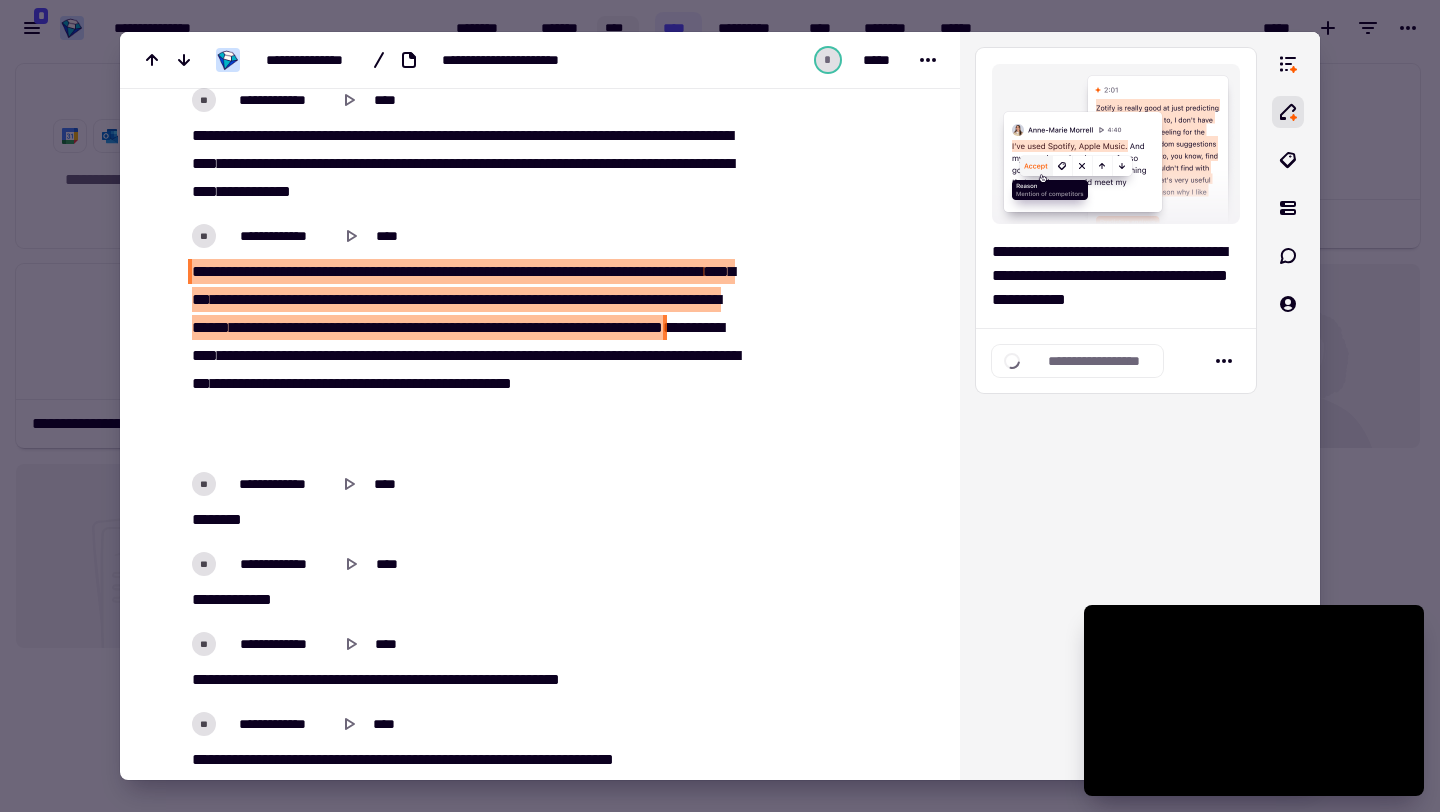 drag, startPoint x: 173, startPoint y: 261, endPoint x: 322, endPoint y: 349, distance: 173.04623 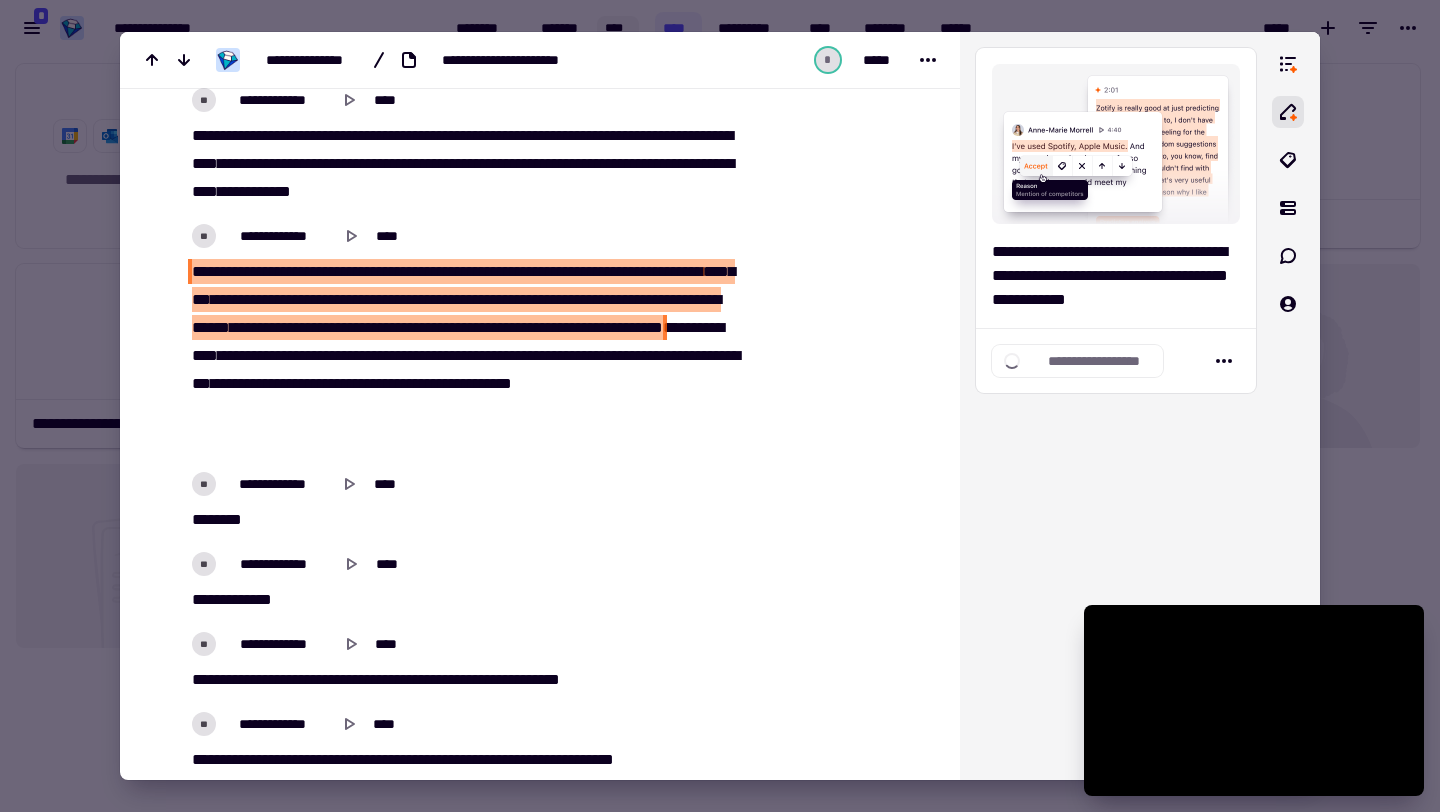 click on "**********" at bounding box center (453, 15142) 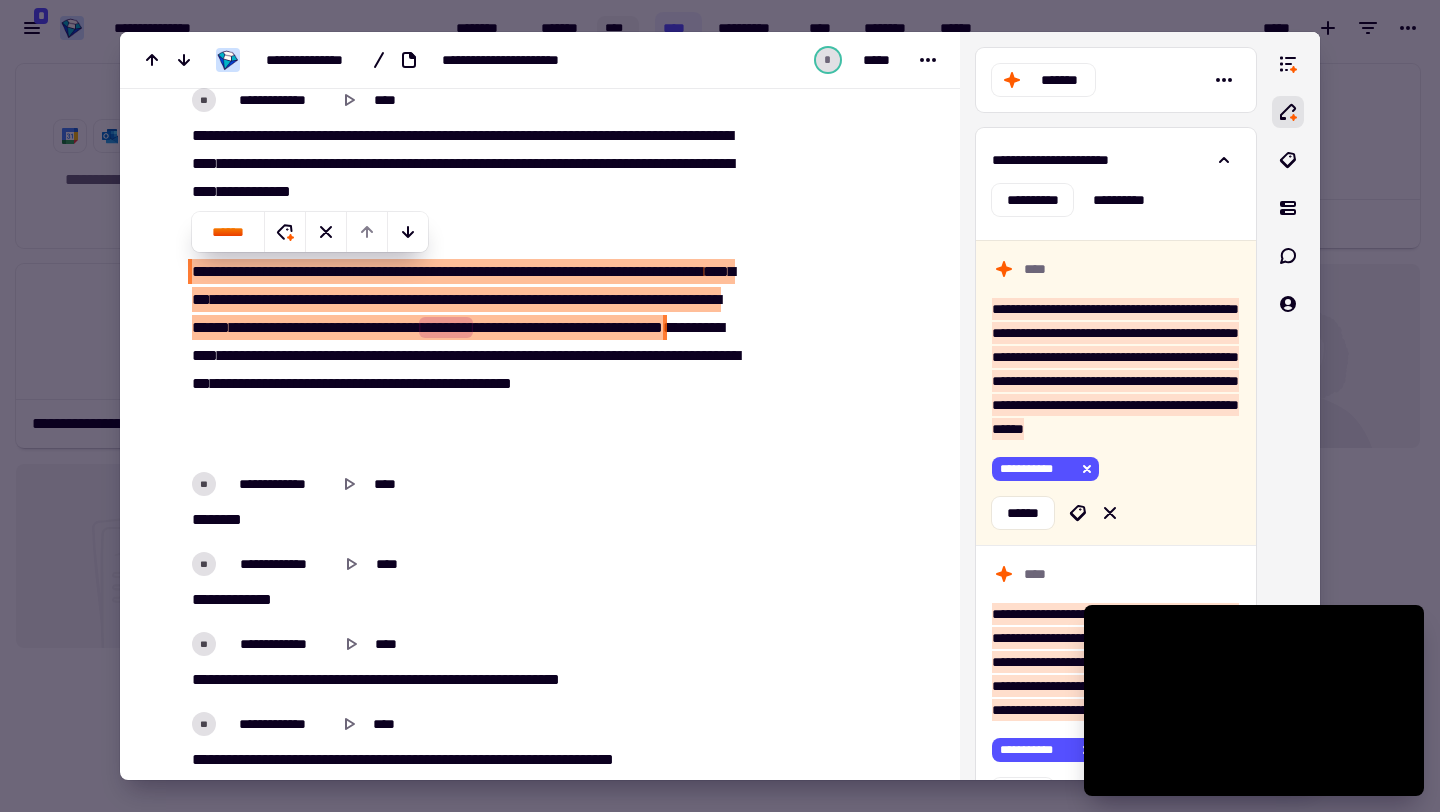 click on "**********" at bounding box center [540, 15118] 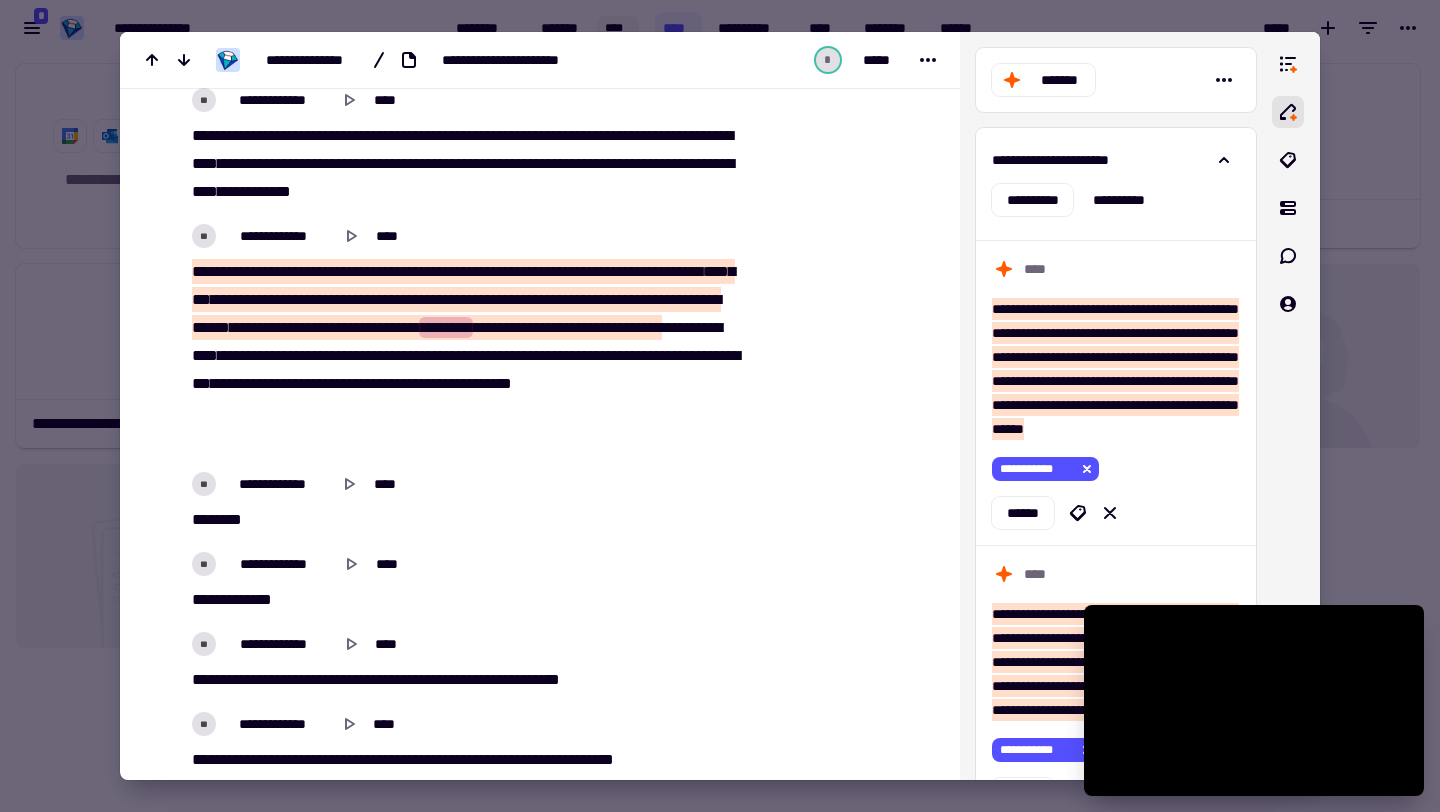 click on "**********" at bounding box center (540, 15118) 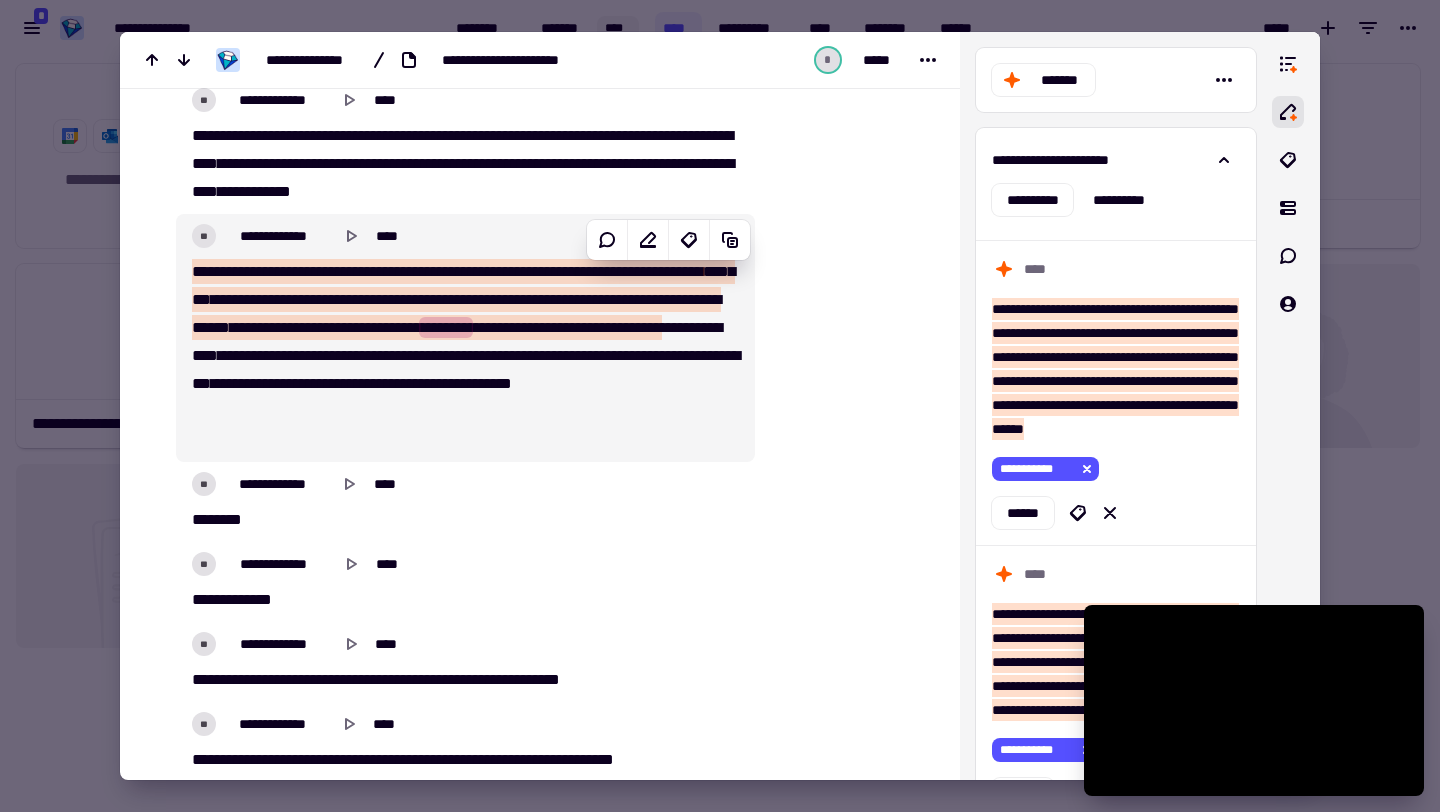 scroll, scrollTop: 2030, scrollLeft: 0, axis: vertical 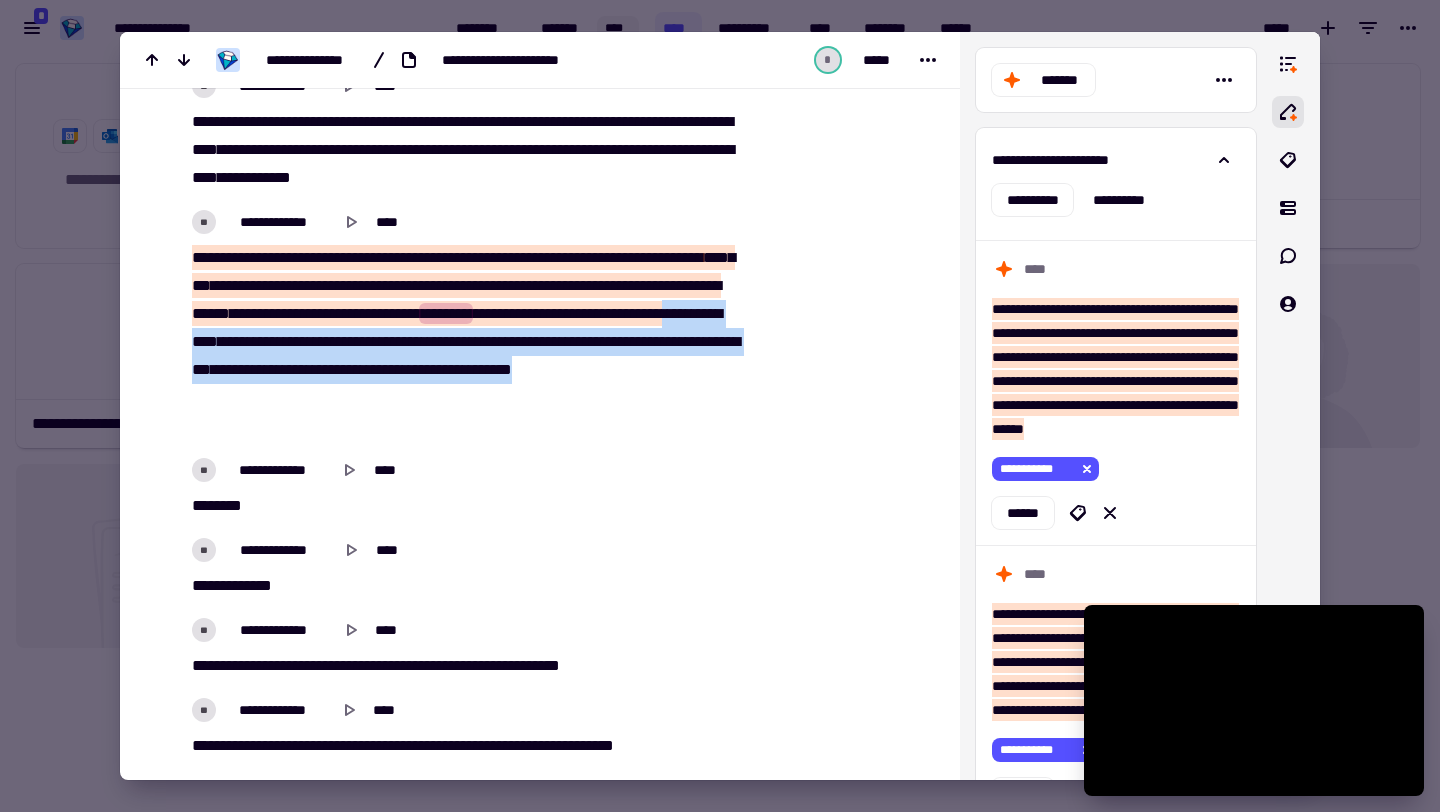 drag, startPoint x: 648, startPoint y: 346, endPoint x: 709, endPoint y: 412, distance: 89.87213 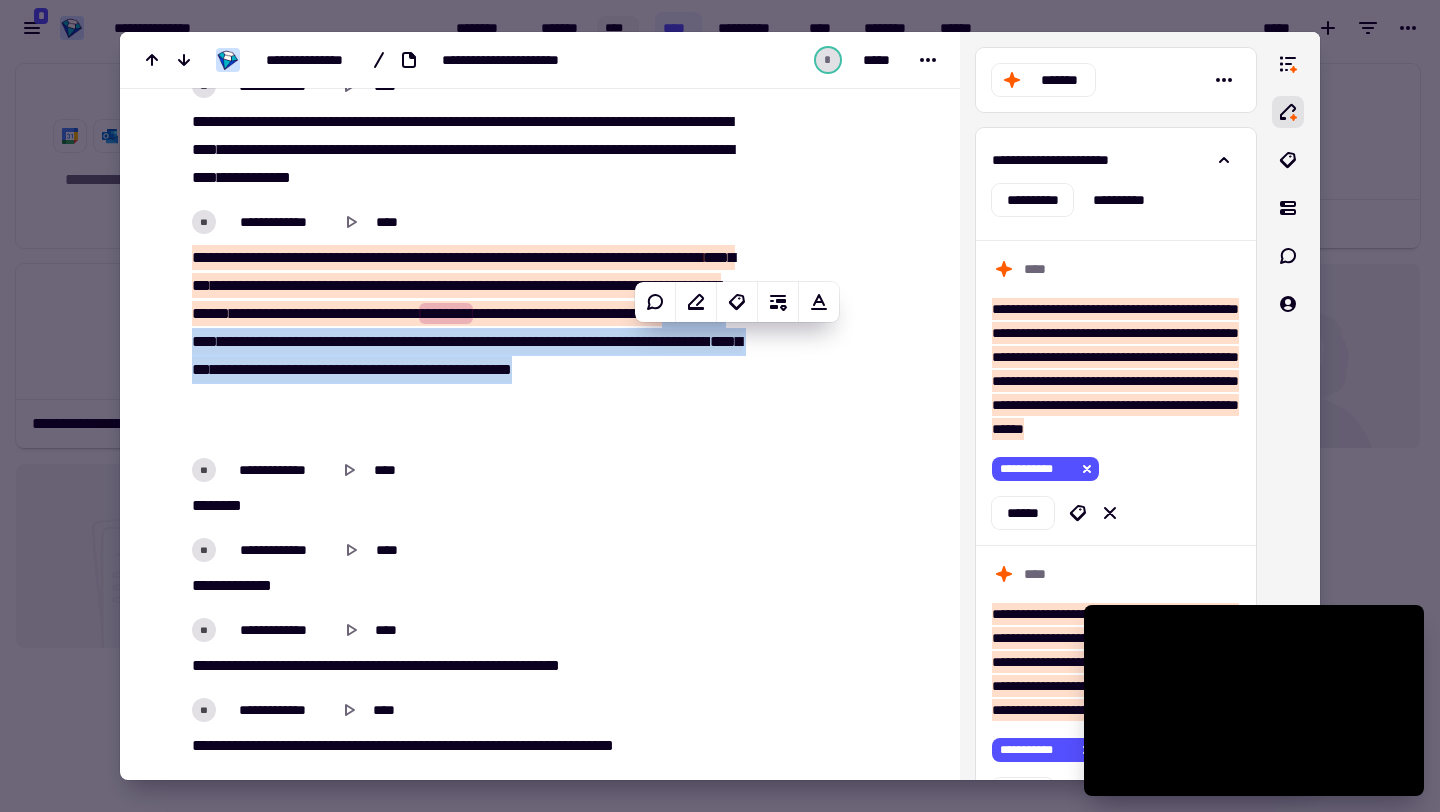click on "**********" at bounding box center (465, 342) 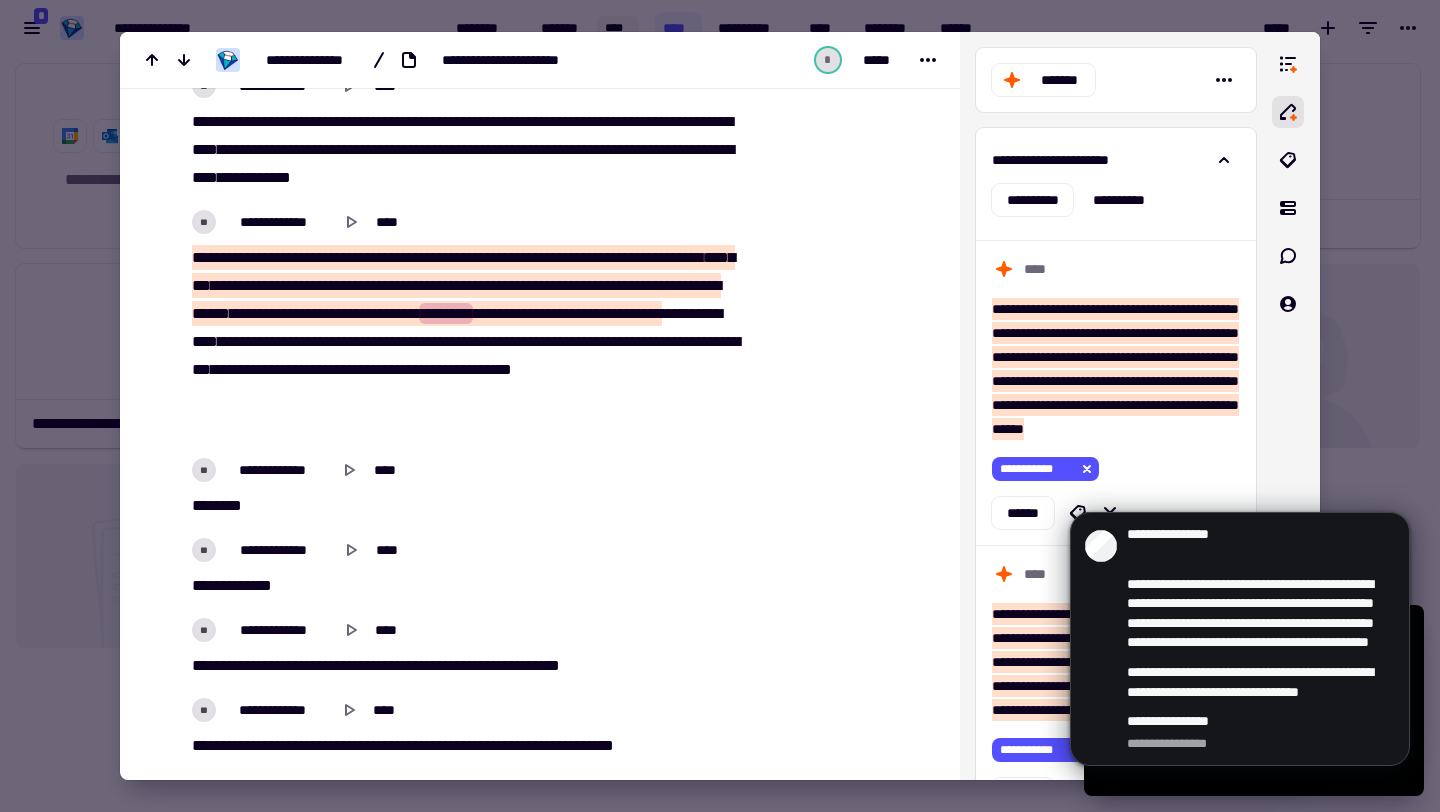 scroll, scrollTop: 0, scrollLeft: 0, axis: both 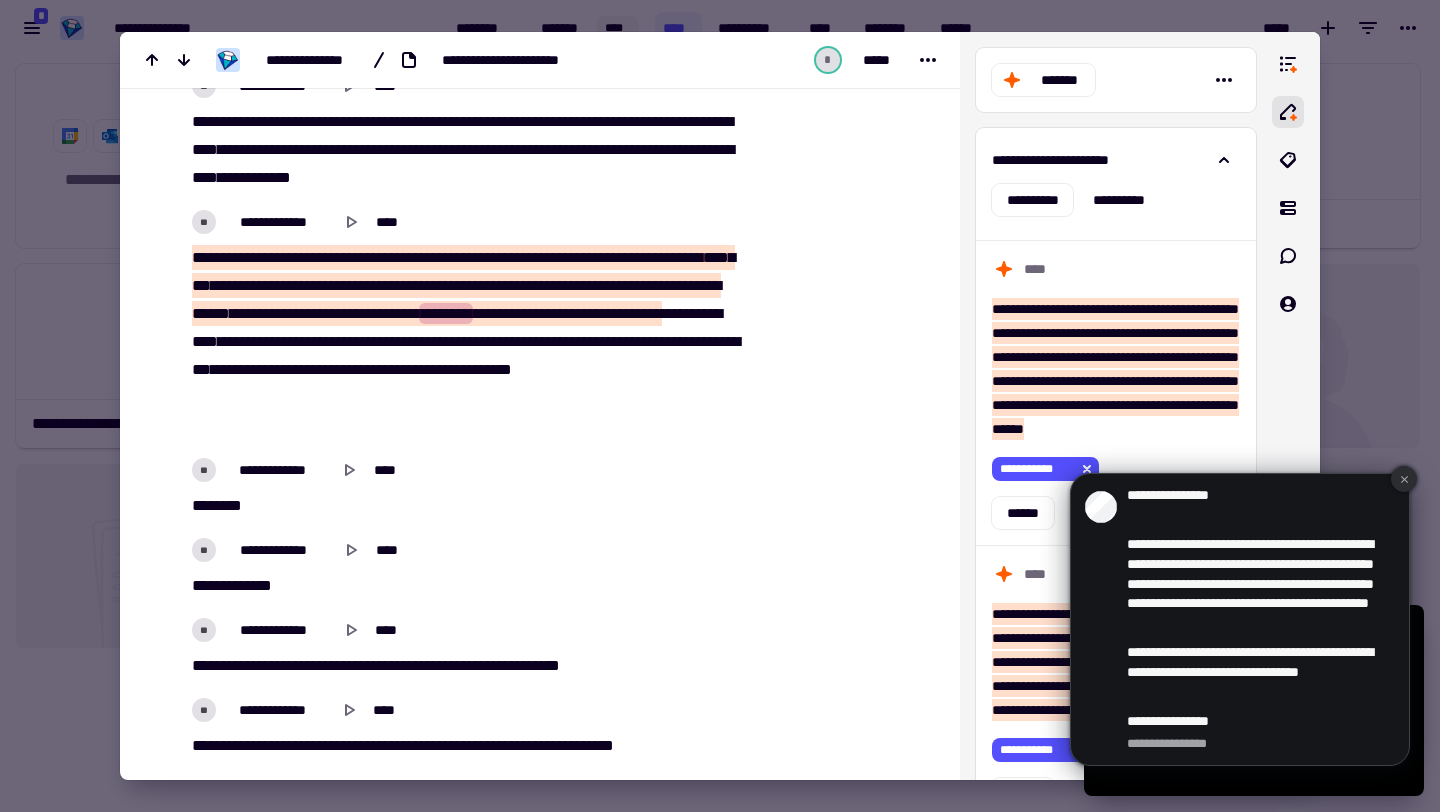 click 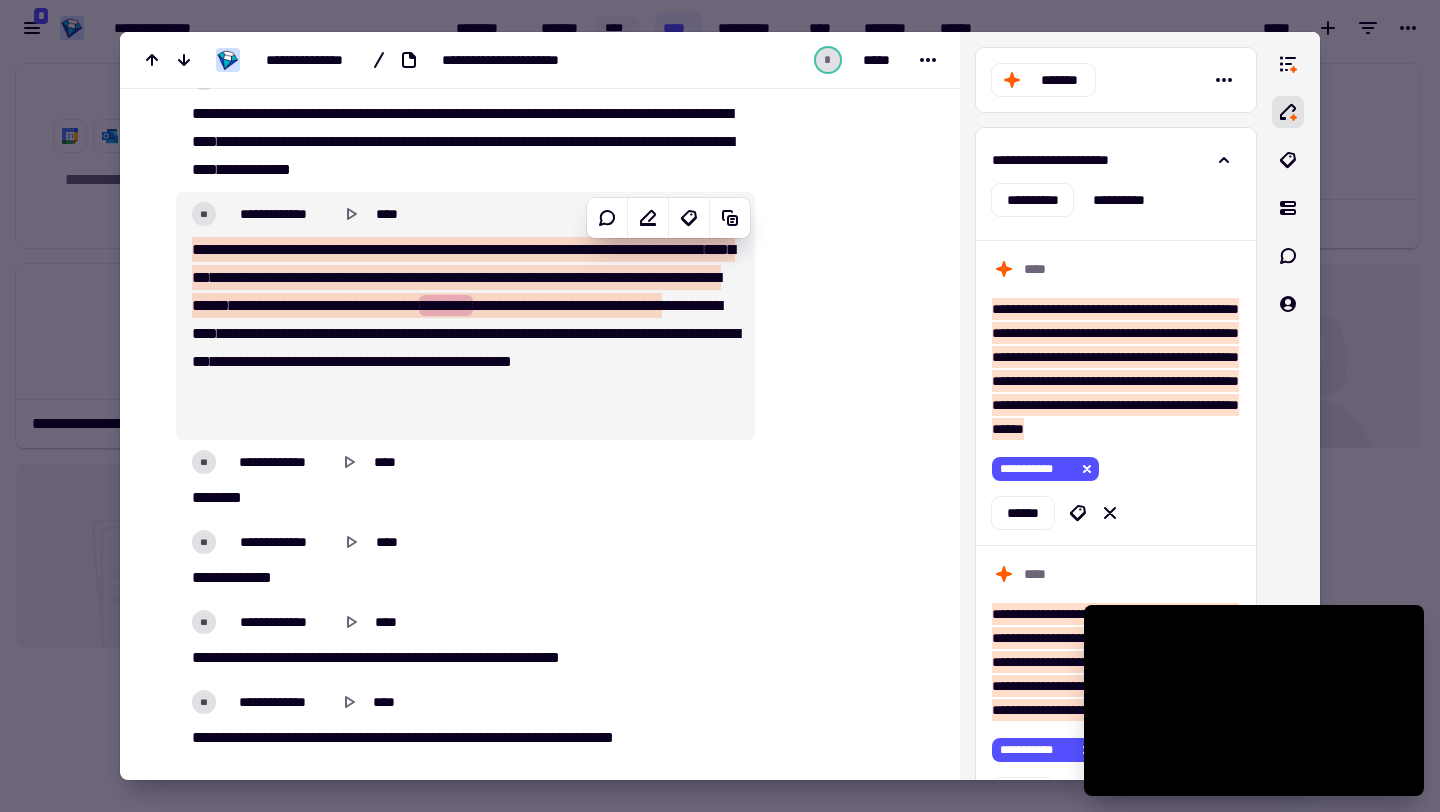 scroll, scrollTop: 1971, scrollLeft: 0, axis: vertical 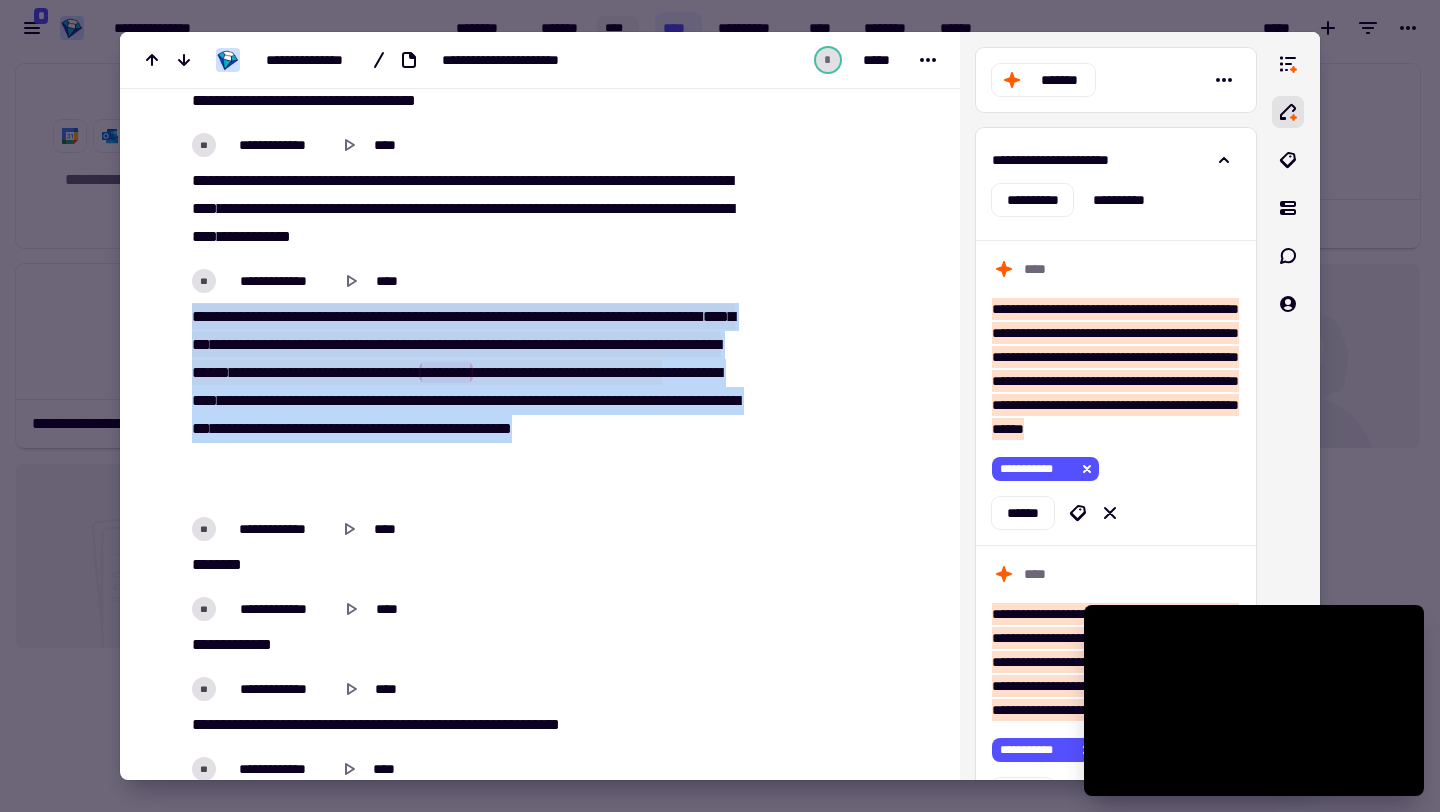 drag, startPoint x: 194, startPoint y: 313, endPoint x: 407, endPoint y: 498, distance: 282.12408 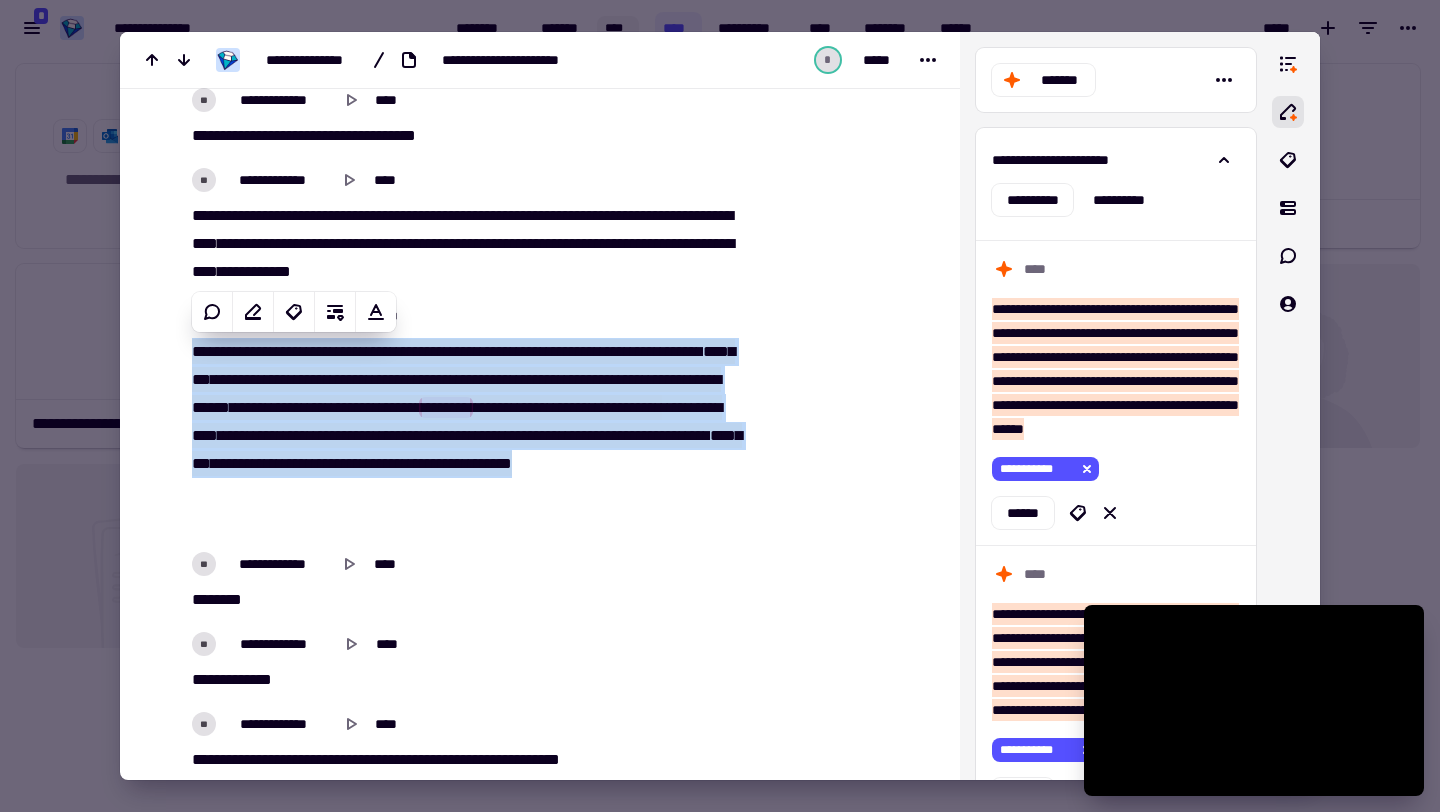 scroll, scrollTop: 1919, scrollLeft: 0, axis: vertical 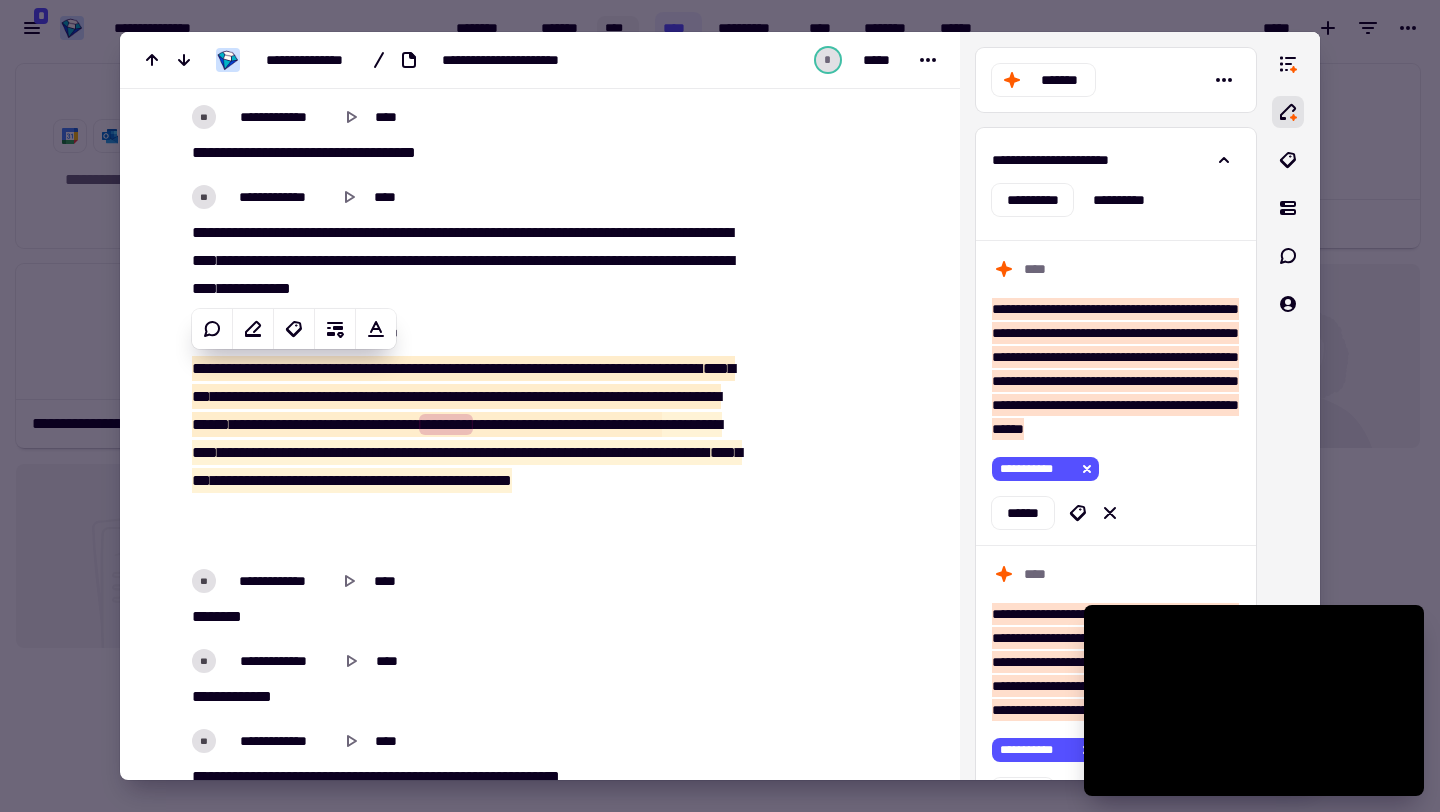 click on "**********" at bounding box center (465, 453) 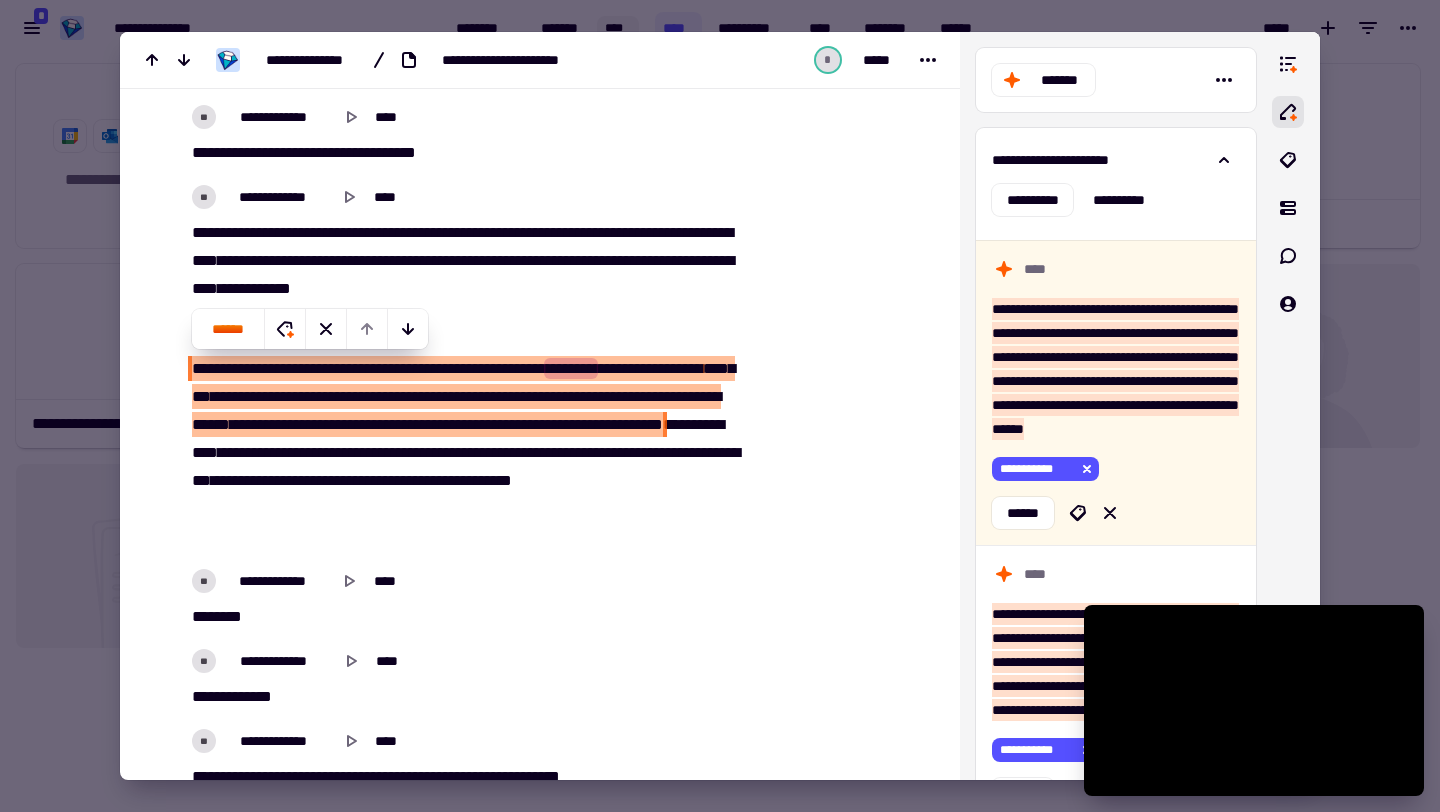 click on "**********" at bounding box center (453, 15239) 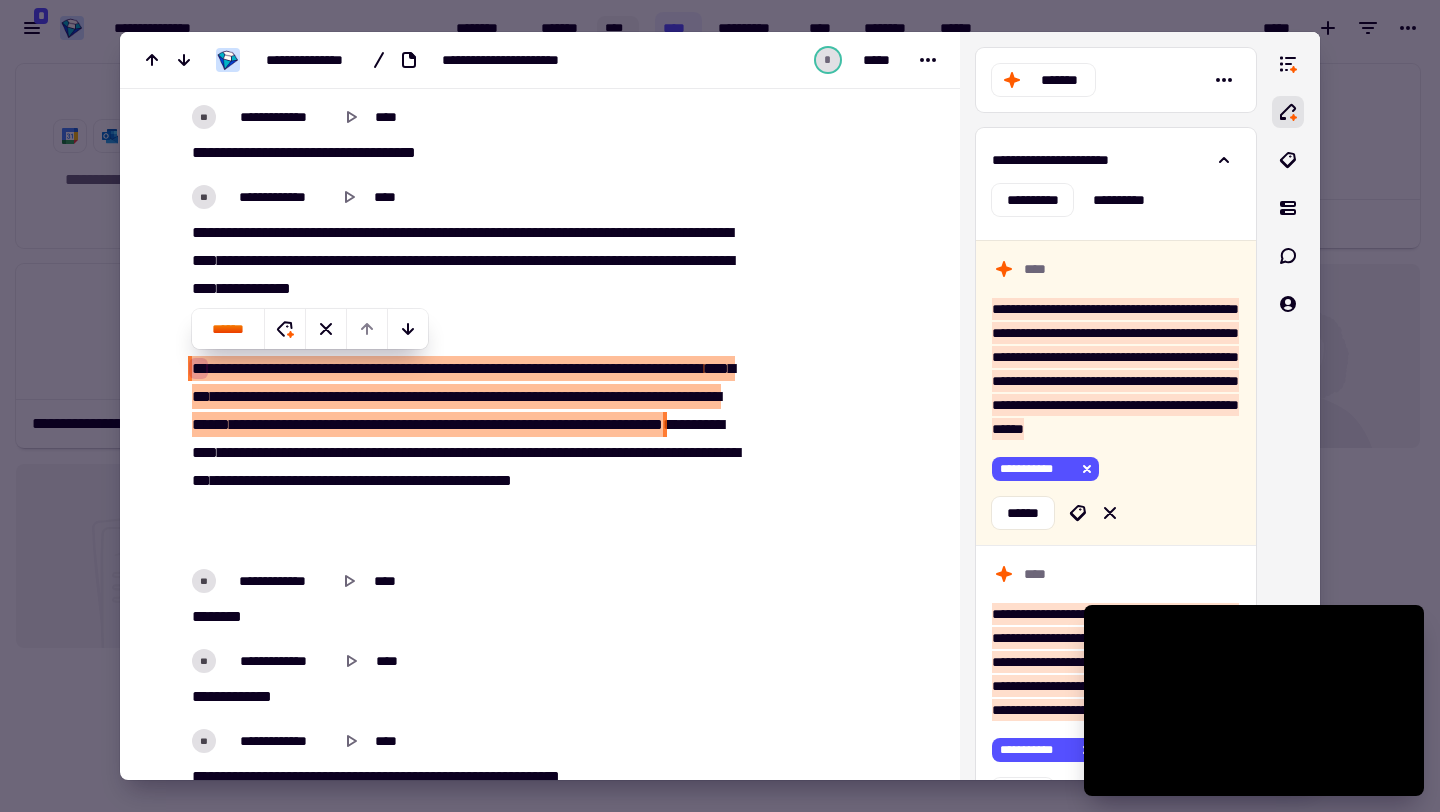 click on "**********" at bounding box center (453, 15239) 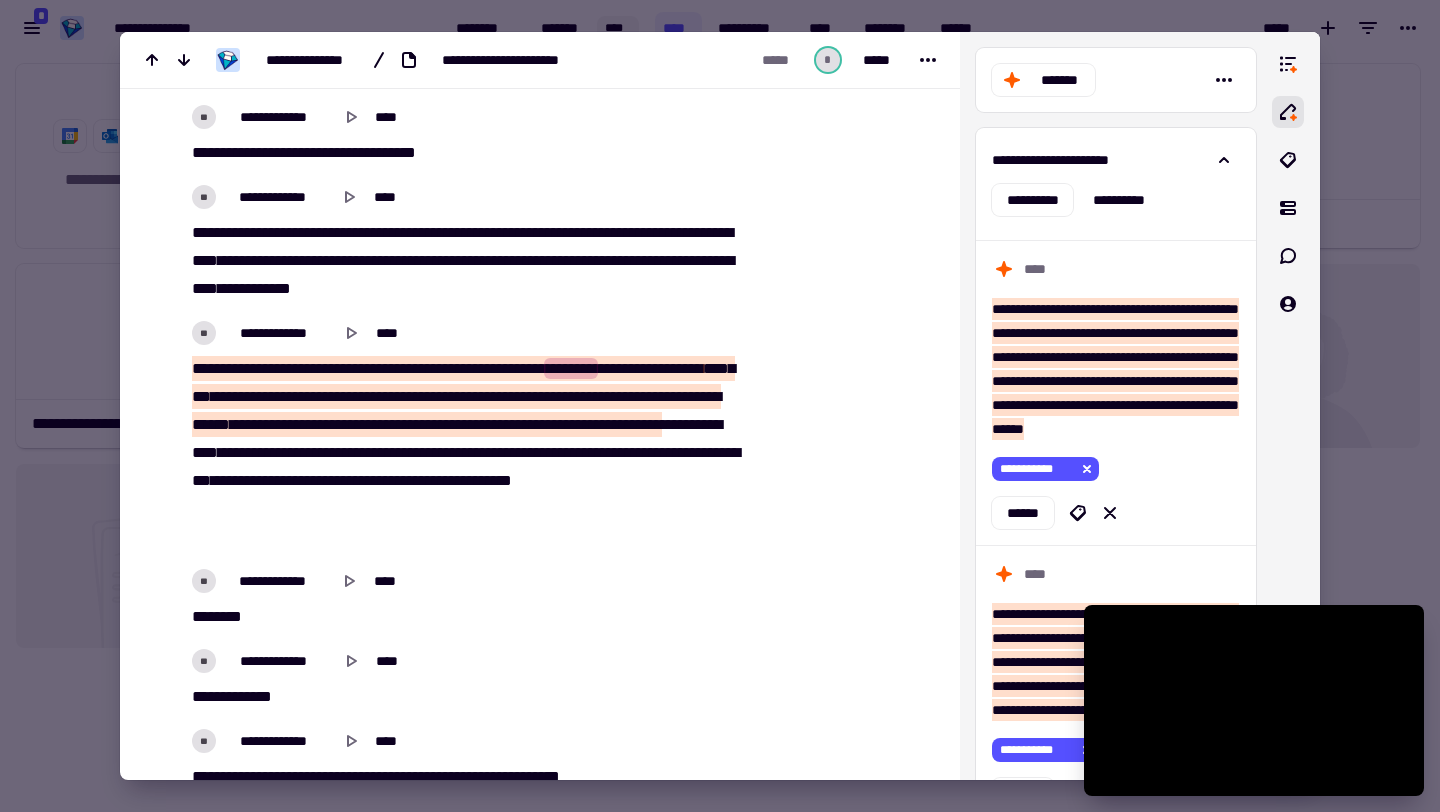 drag, startPoint x: 197, startPoint y: 367, endPoint x: 346, endPoint y: 543, distance: 230.6014 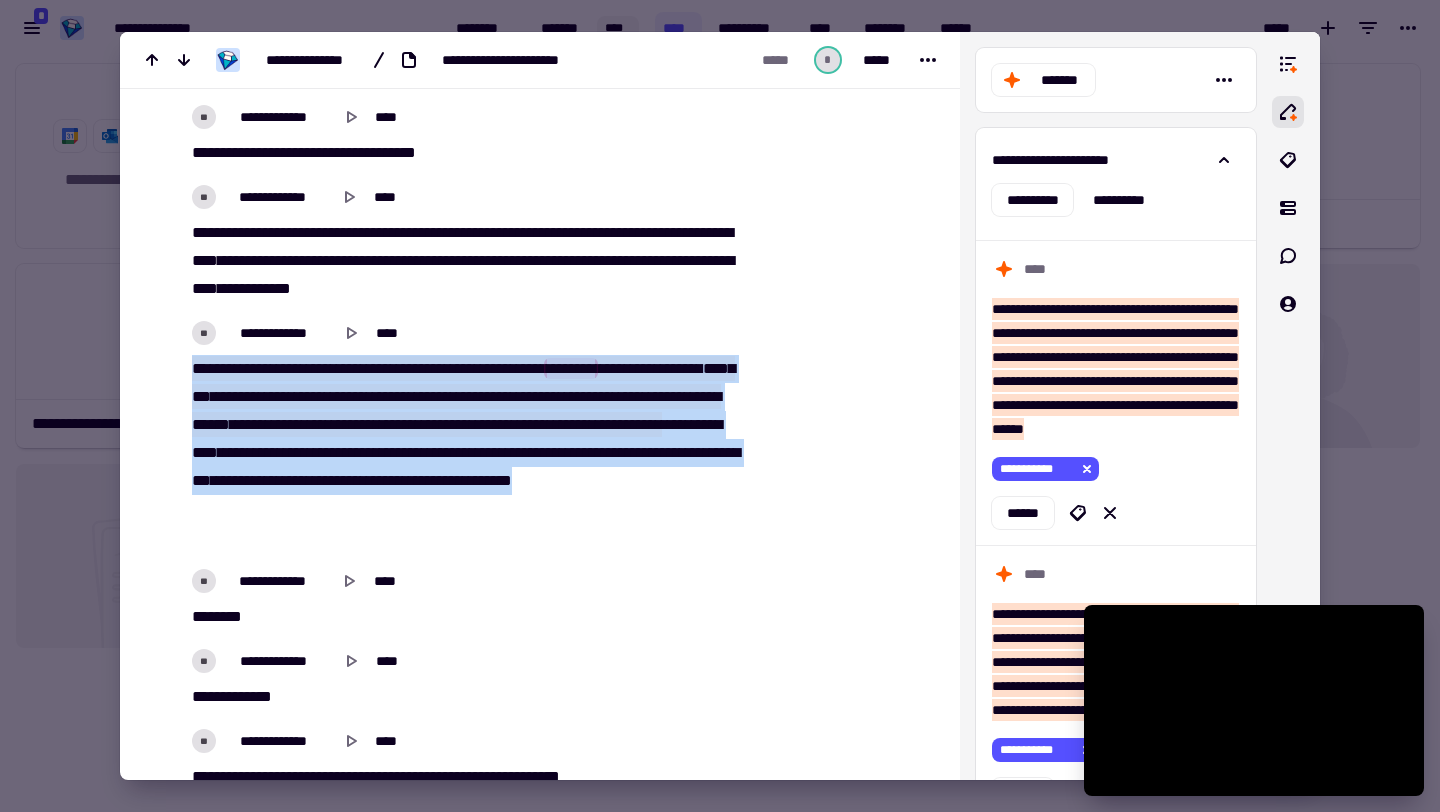 drag, startPoint x: 346, startPoint y: 543, endPoint x: 195, endPoint y: 359, distance: 238.02731 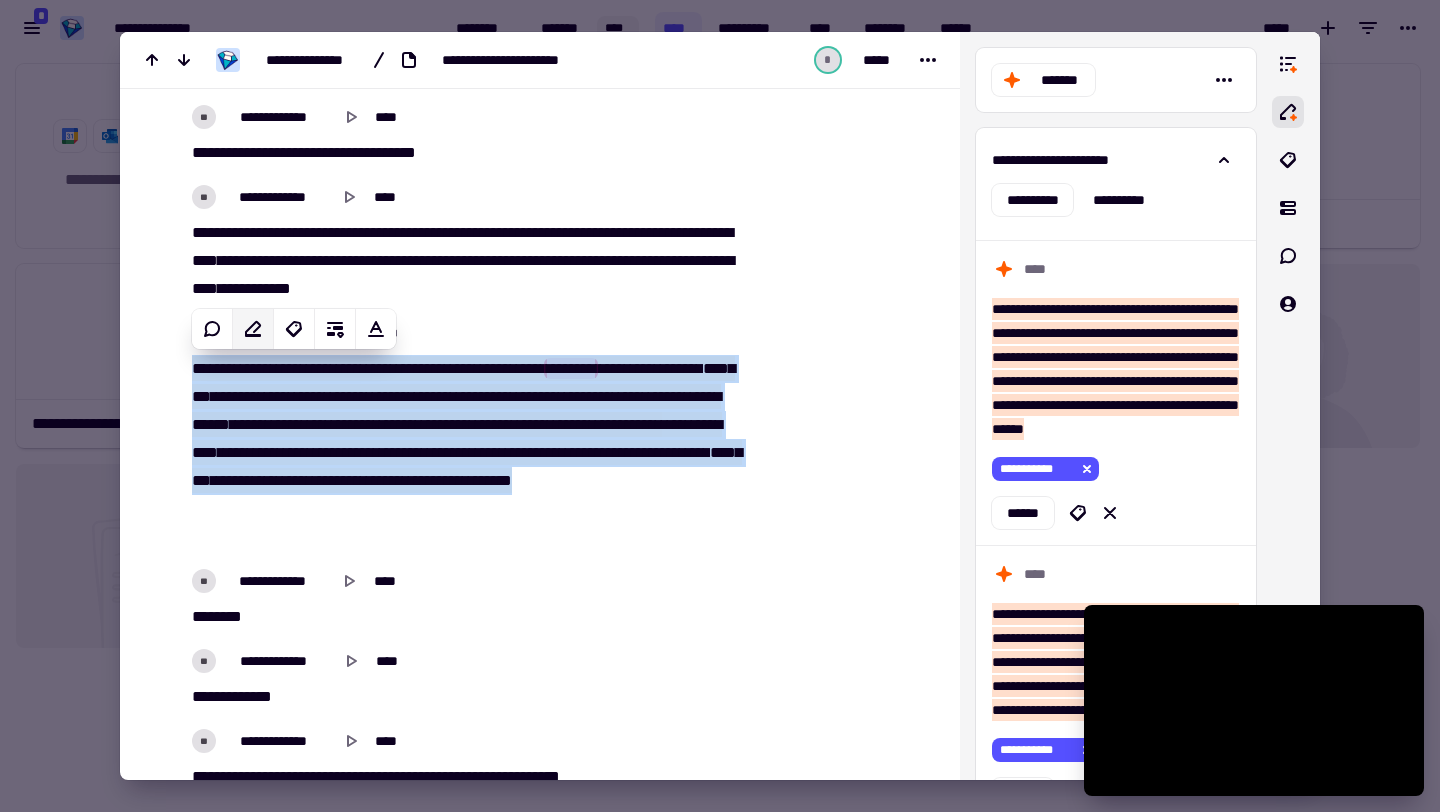 click 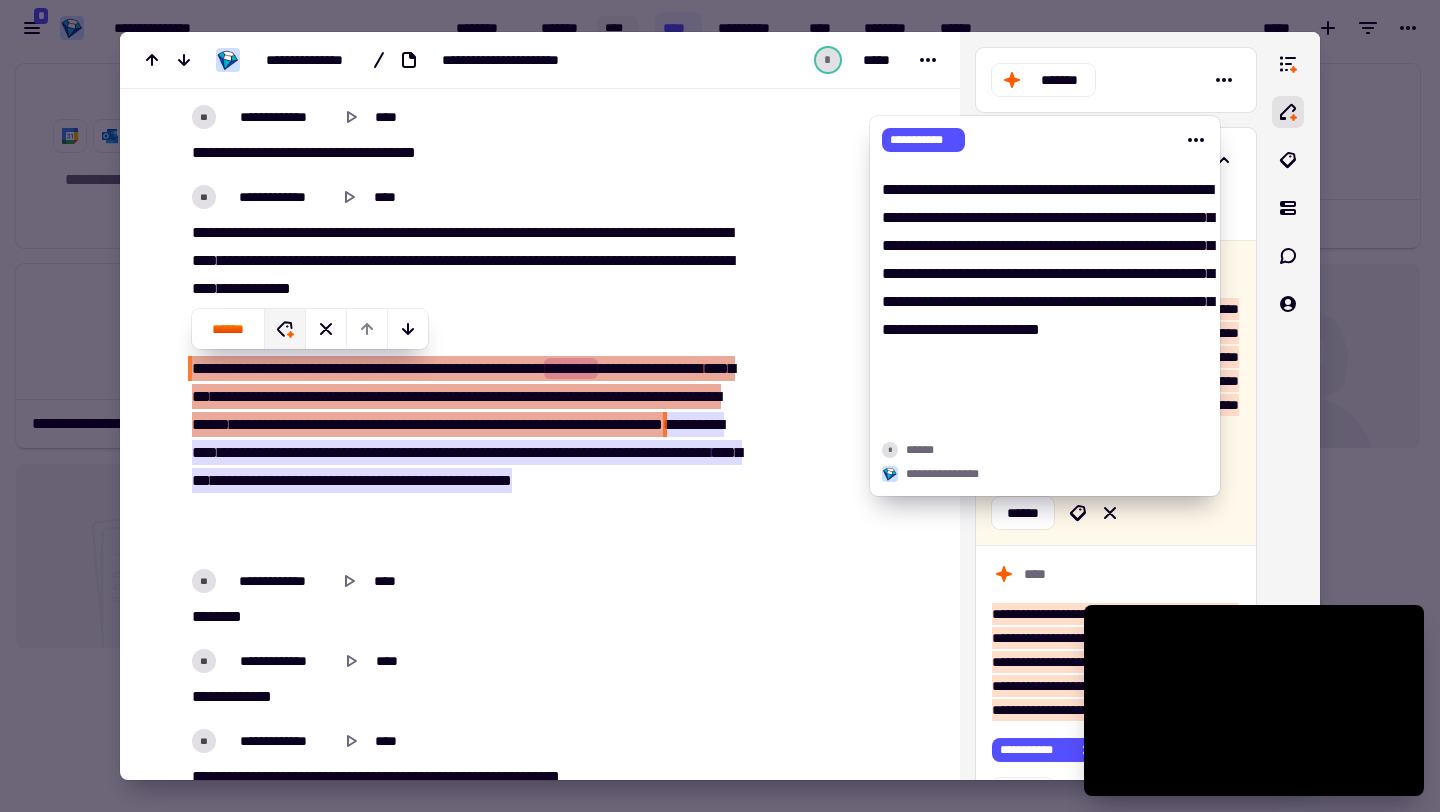 click on "**********" at bounding box center (1045, 288) 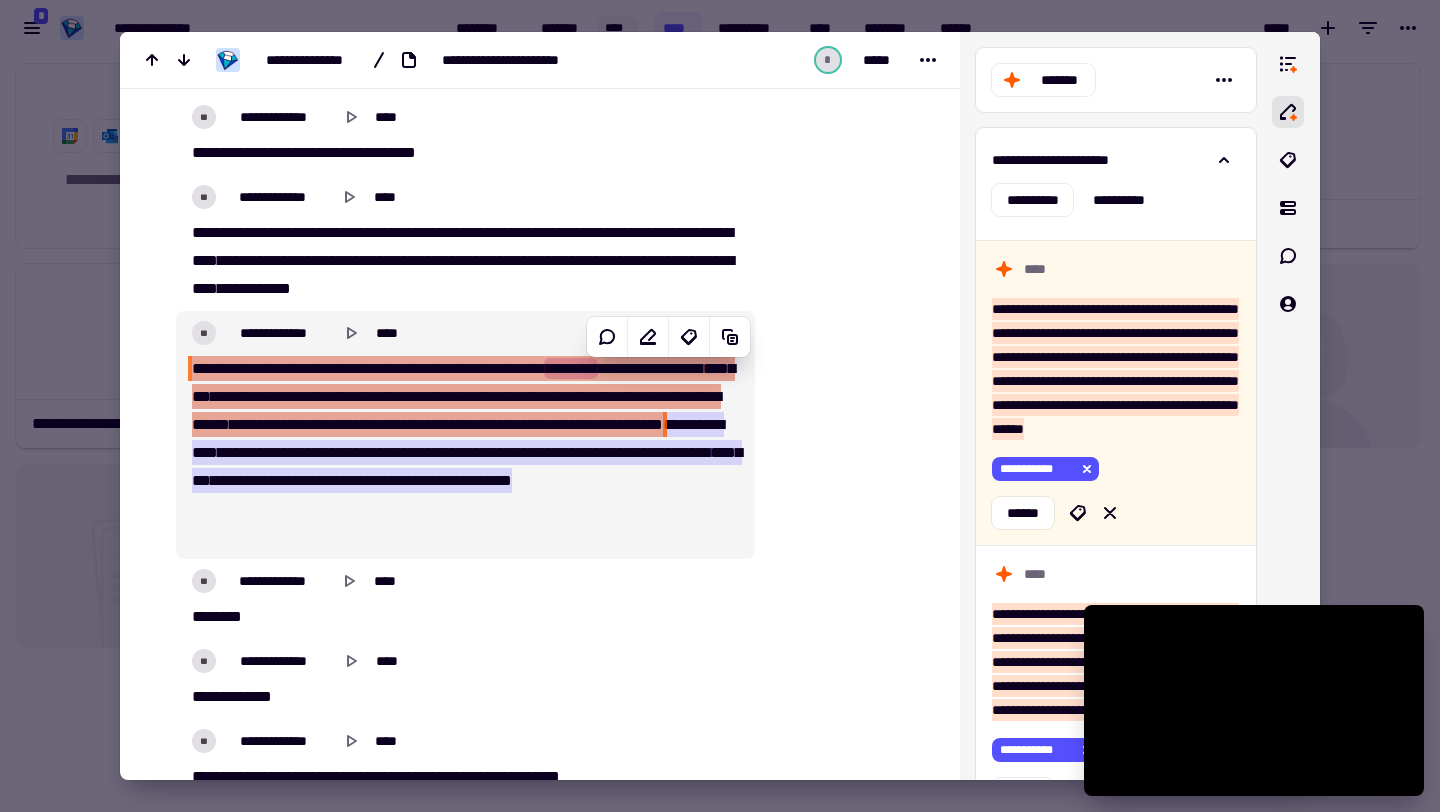 click on "***   *** *" at bounding box center (465, 617) 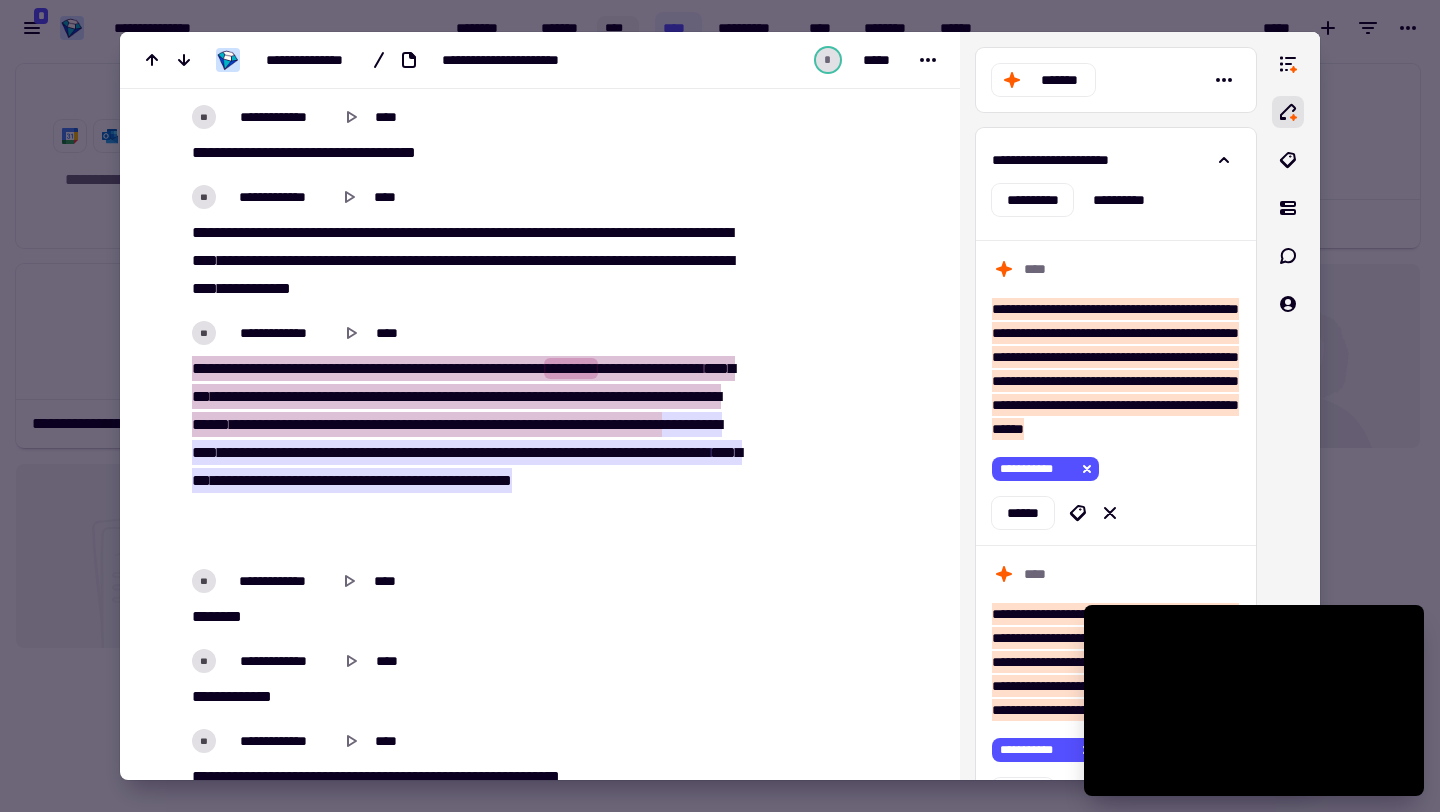 click on "**********" at bounding box center [453, 15239] 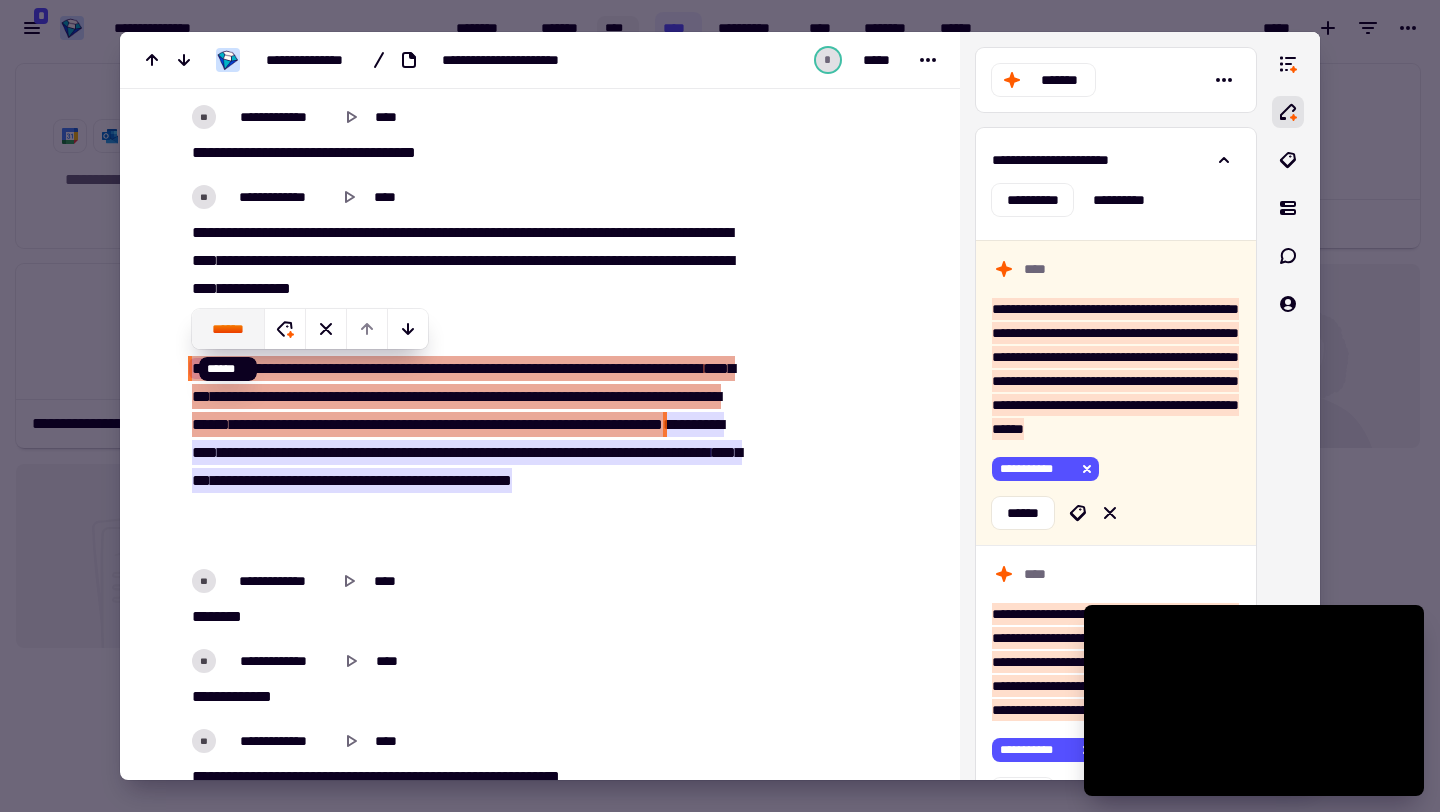 click on "******" 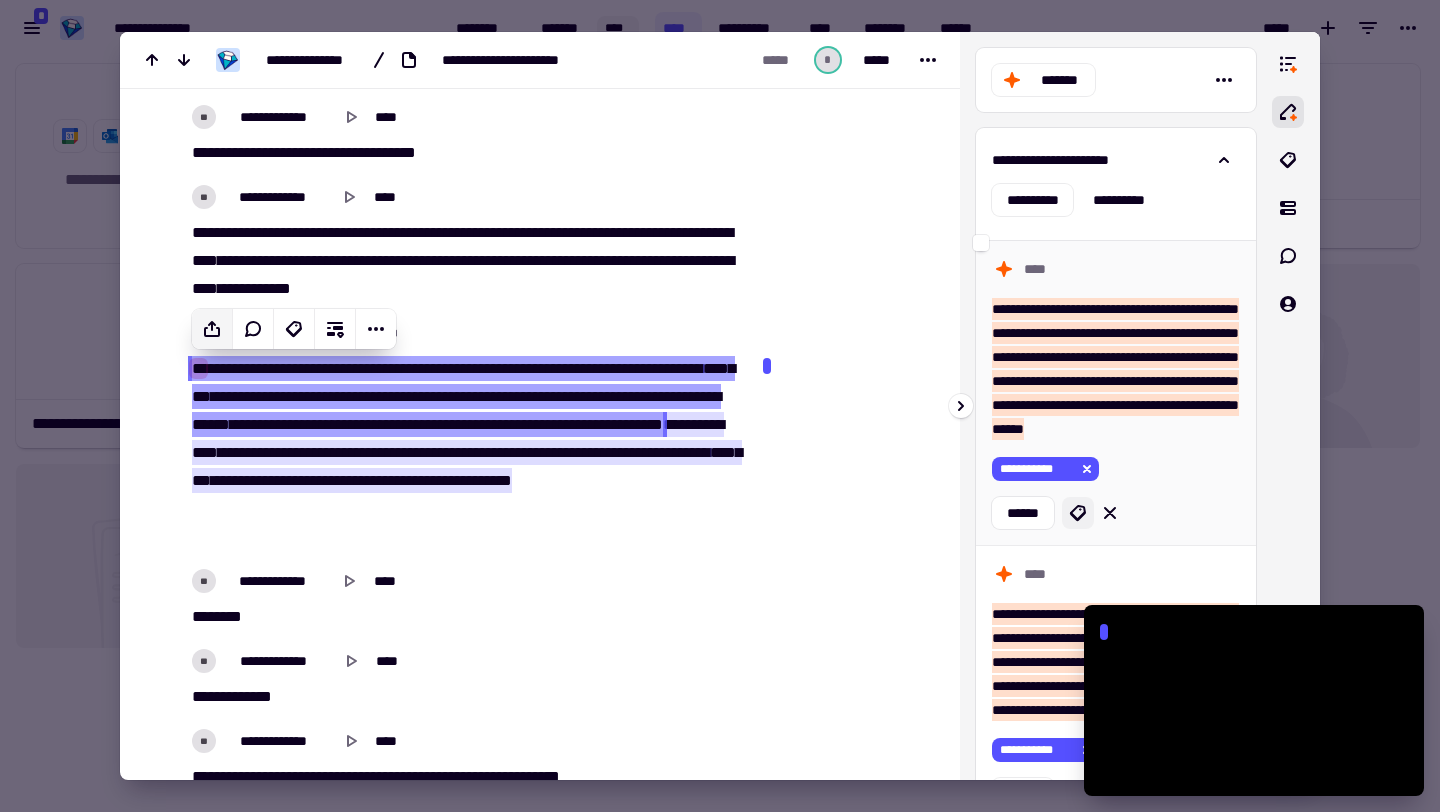 click 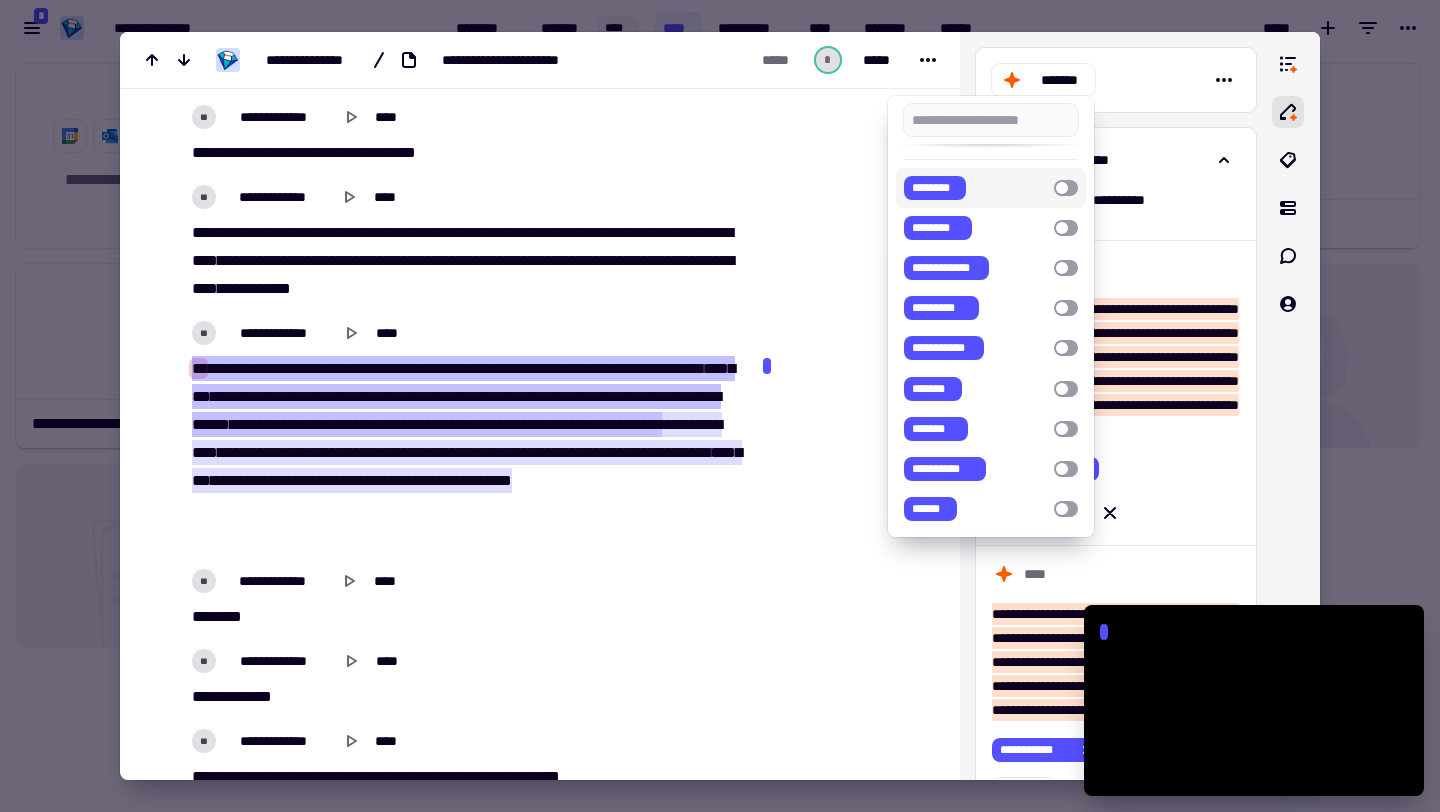 scroll, scrollTop: 0, scrollLeft: 0, axis: both 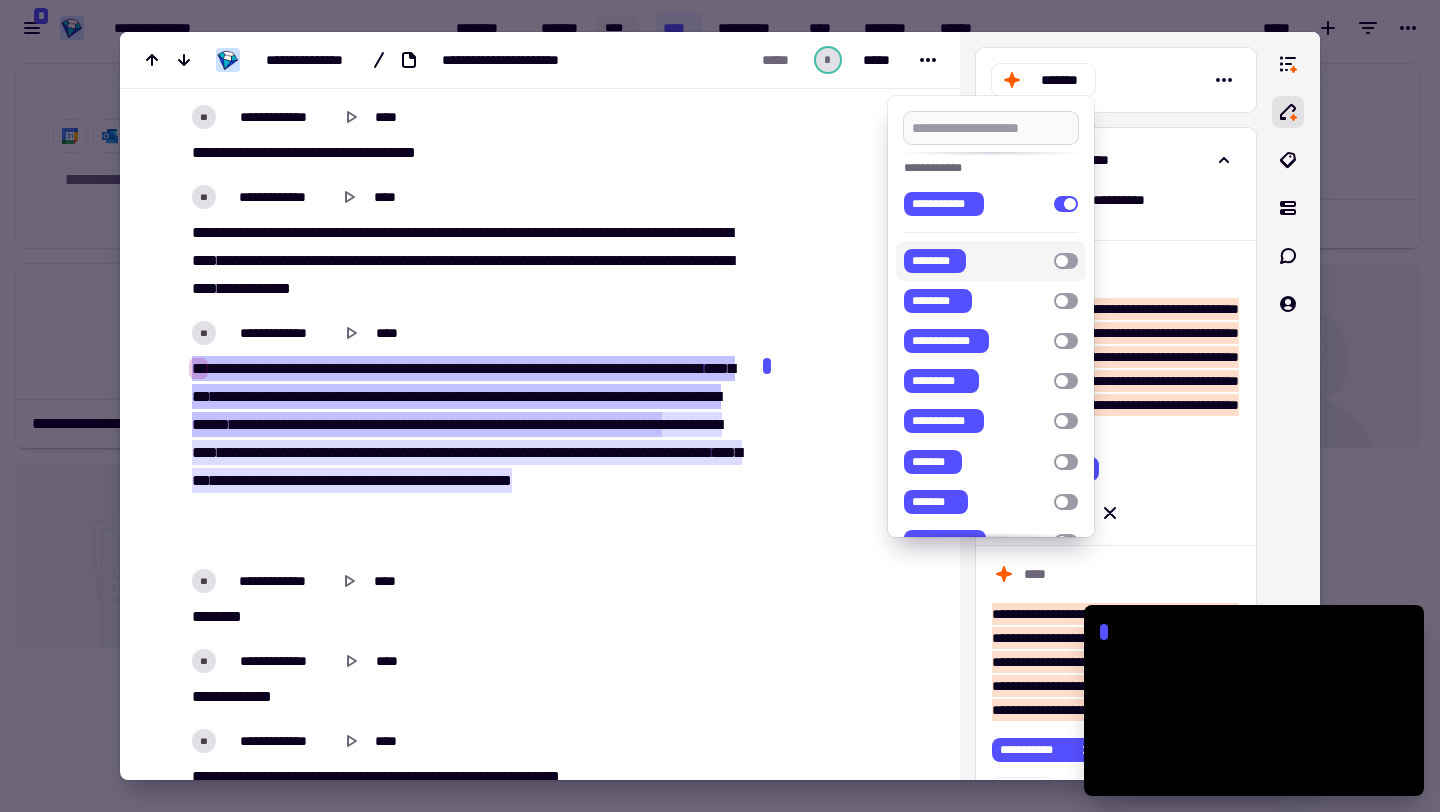 click at bounding box center (991, 128) 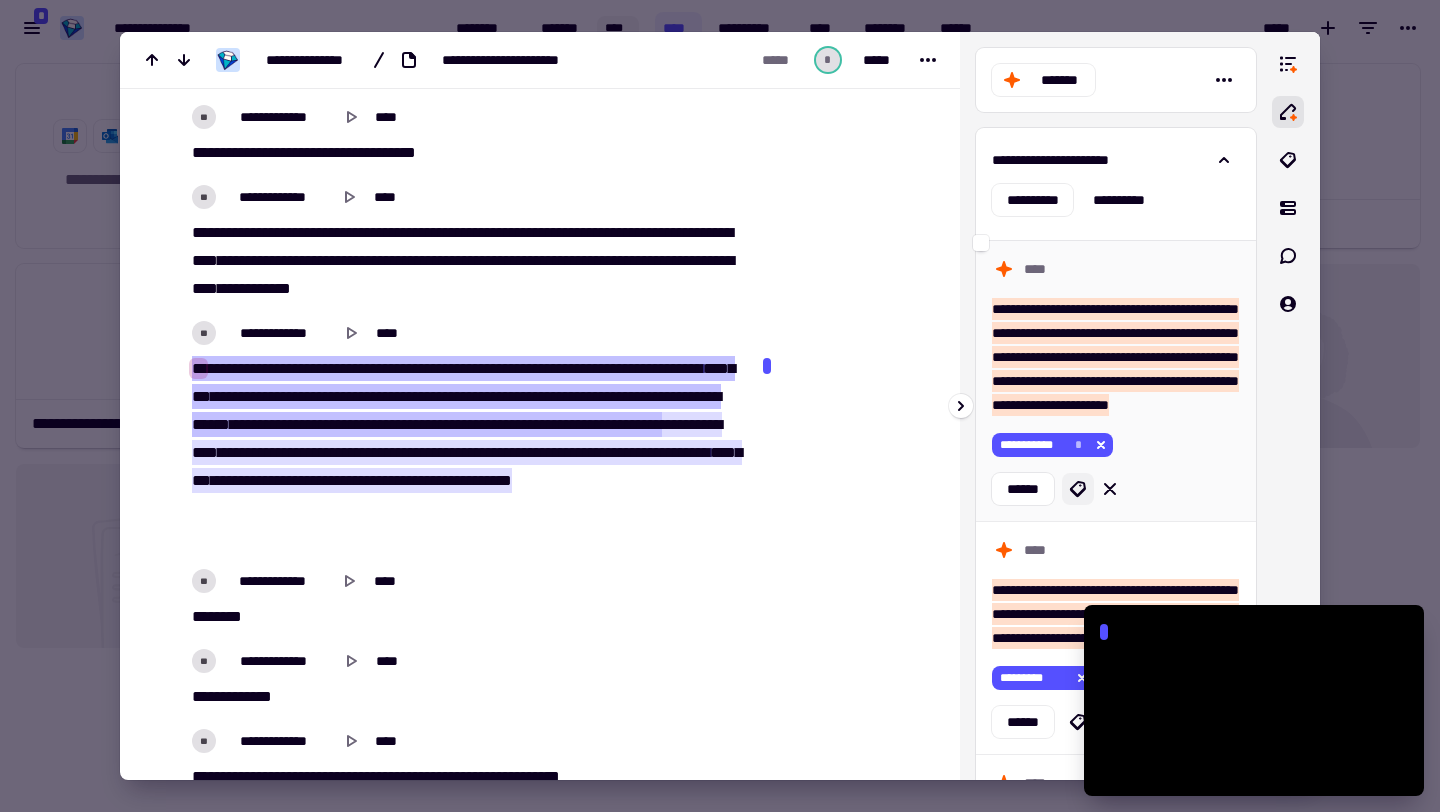 click 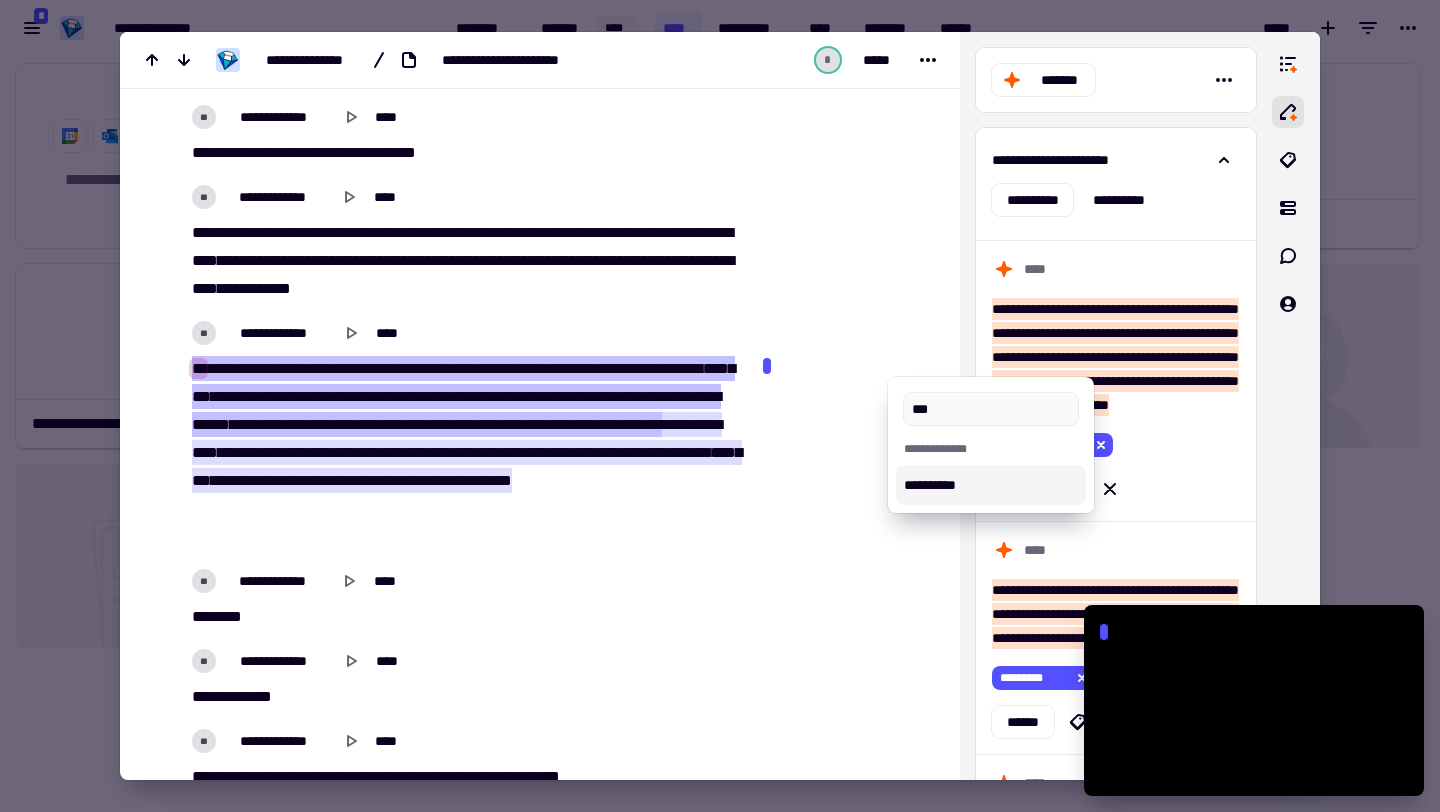 type on "***" 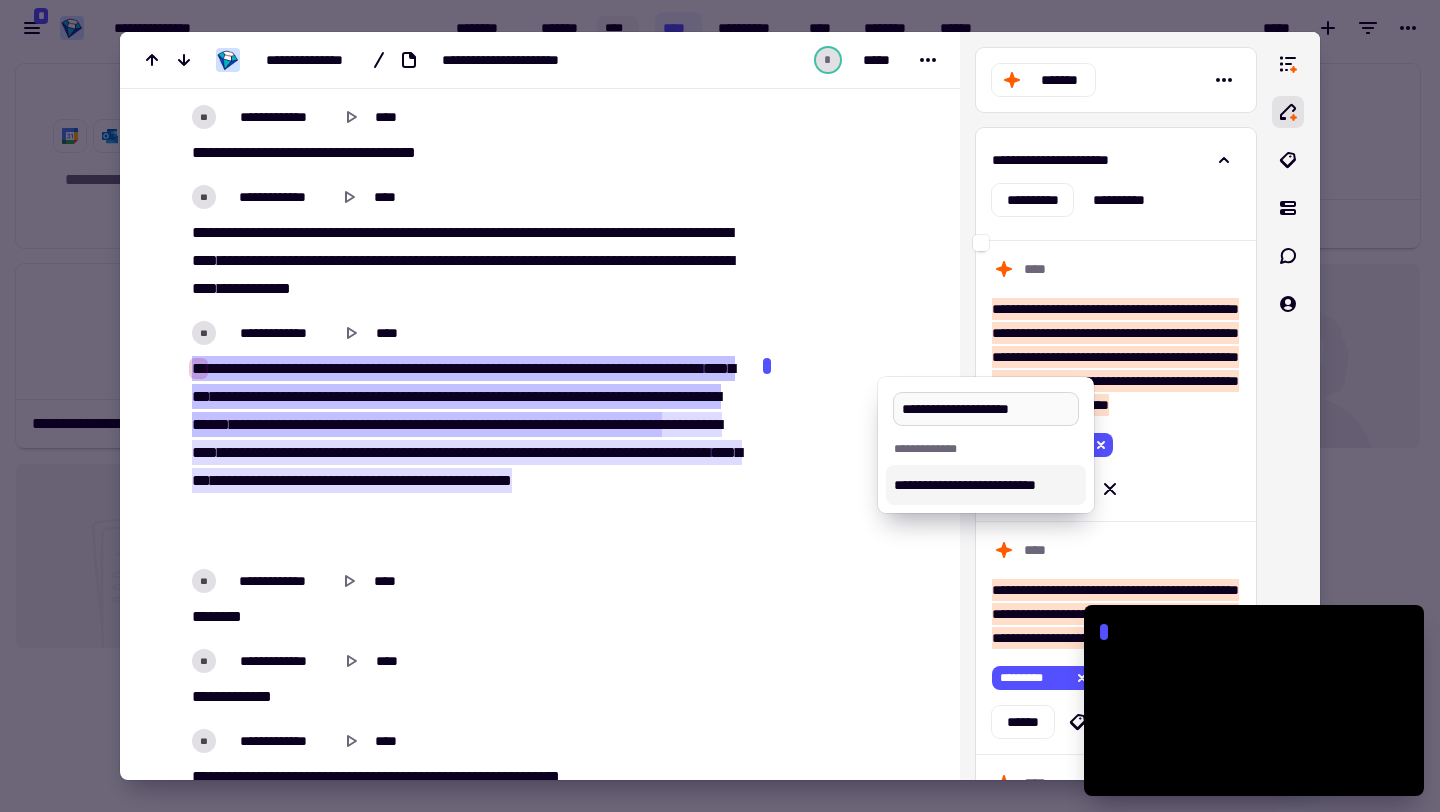 type on "**********" 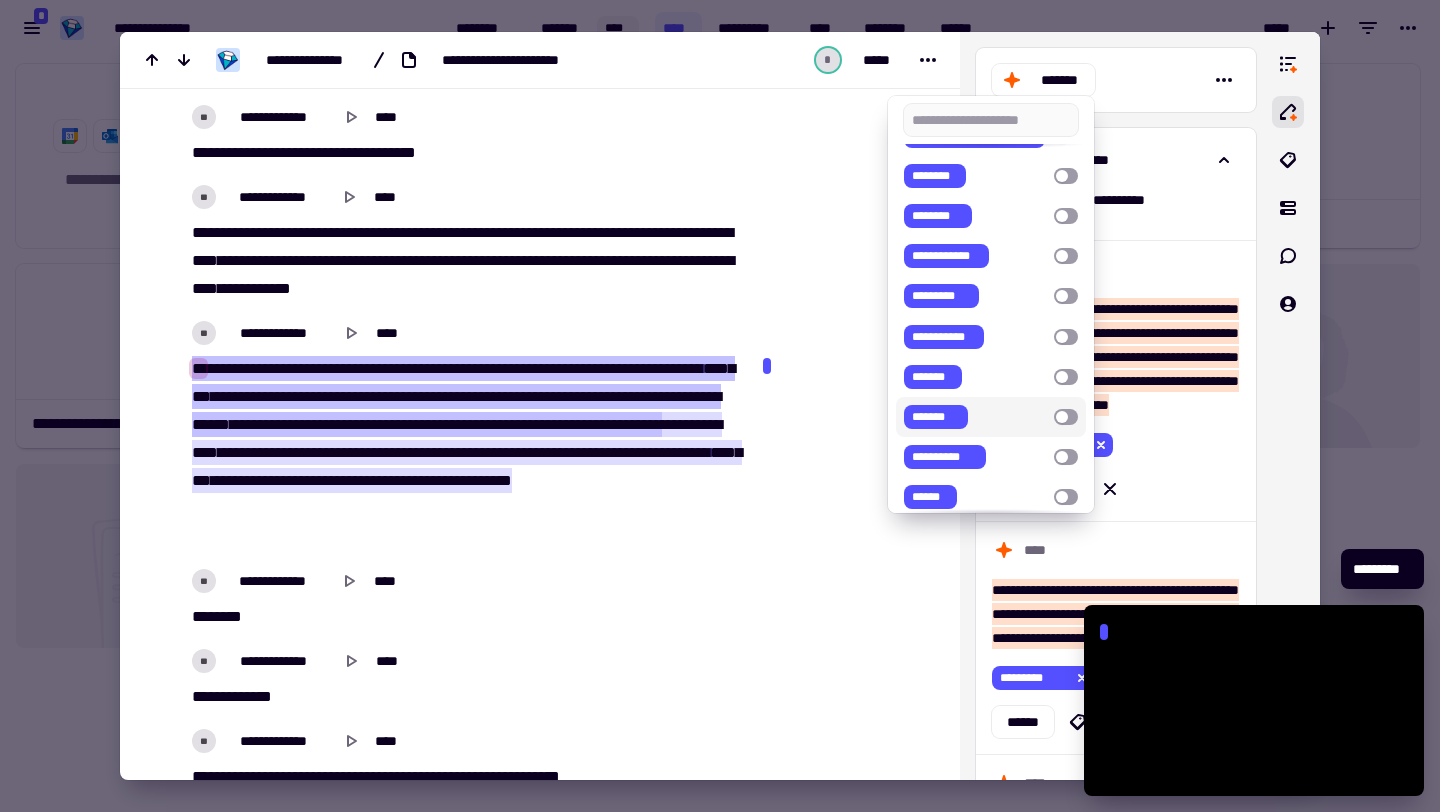 scroll, scrollTop: 0, scrollLeft: 0, axis: both 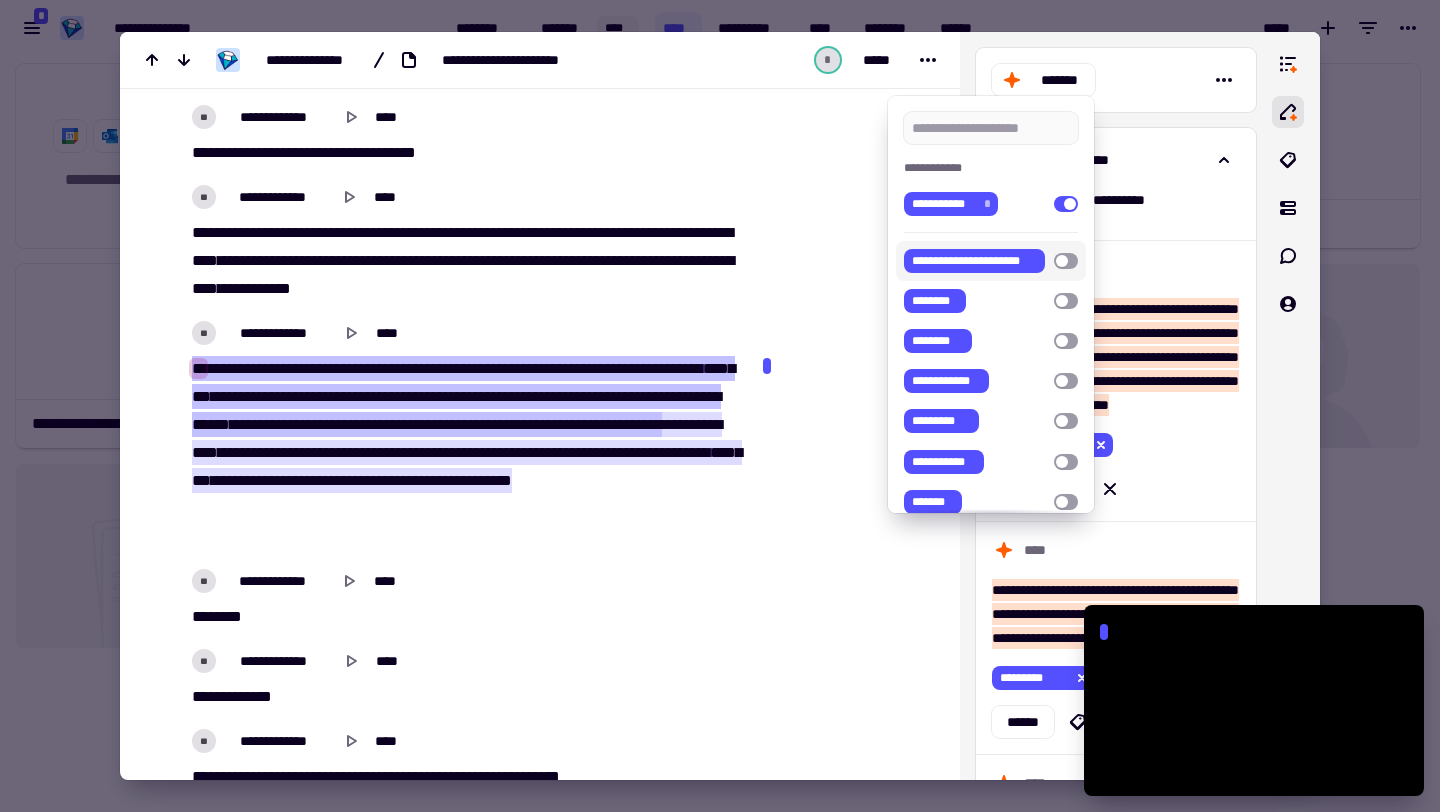 click at bounding box center [1066, 261] 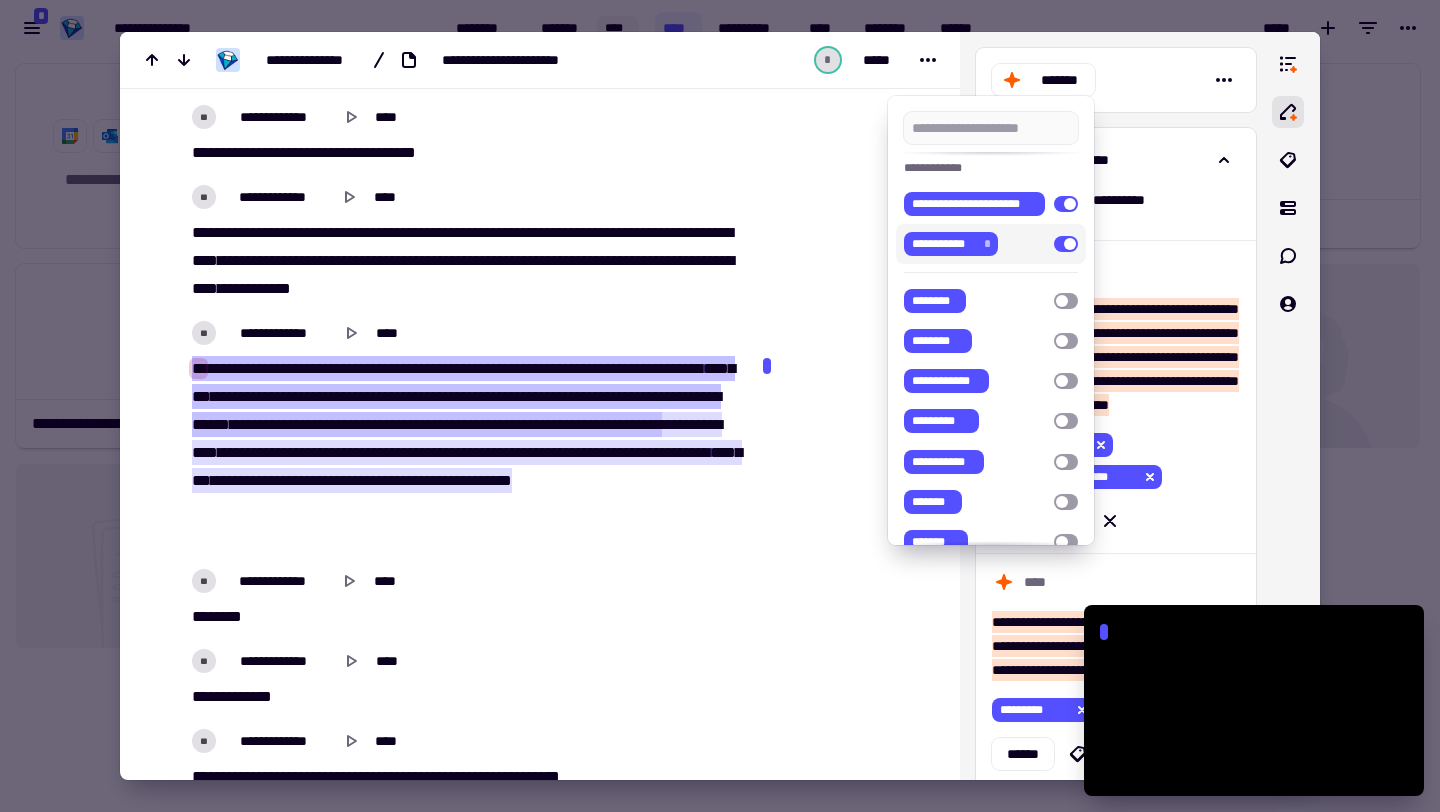 click at bounding box center [1066, 244] 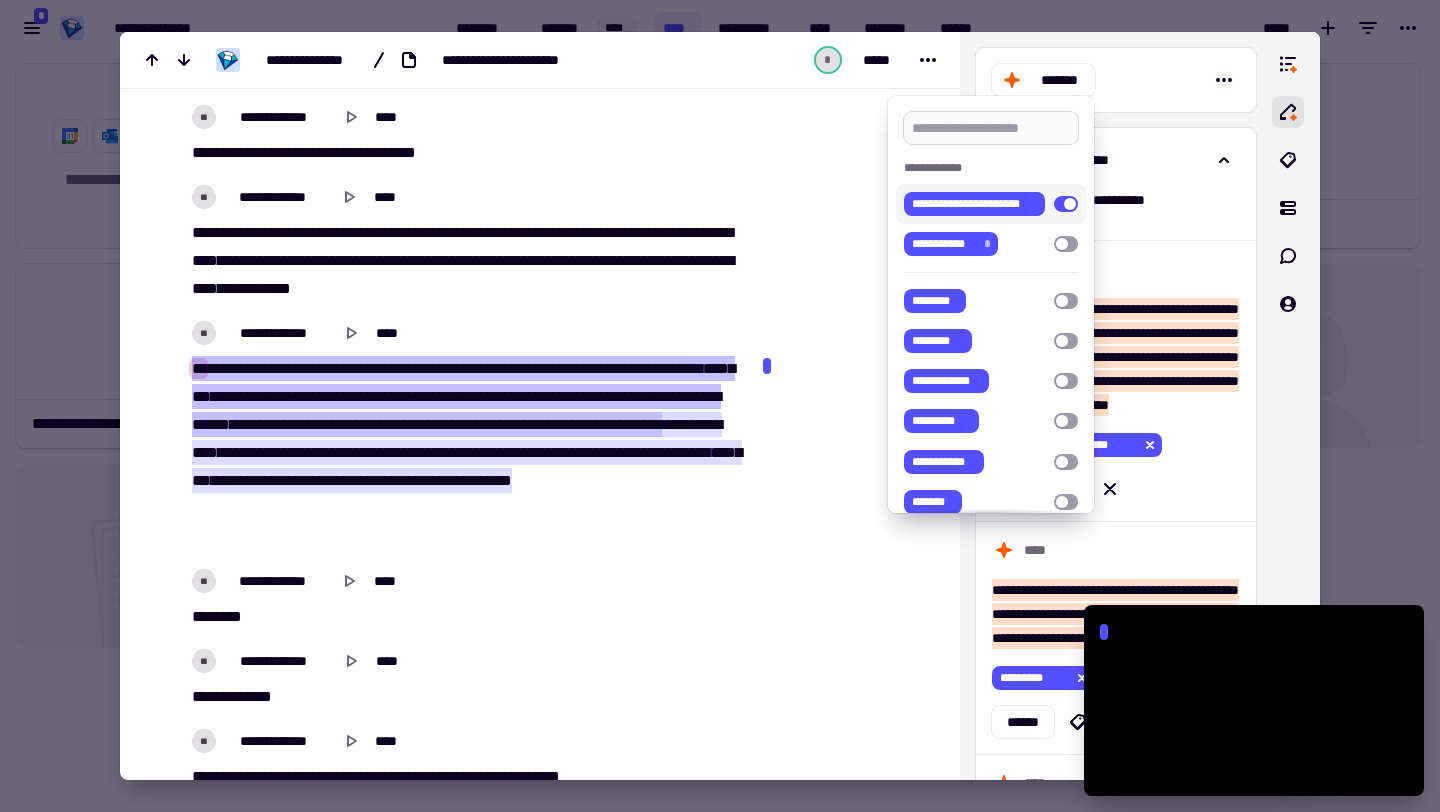 click at bounding box center (991, 128) 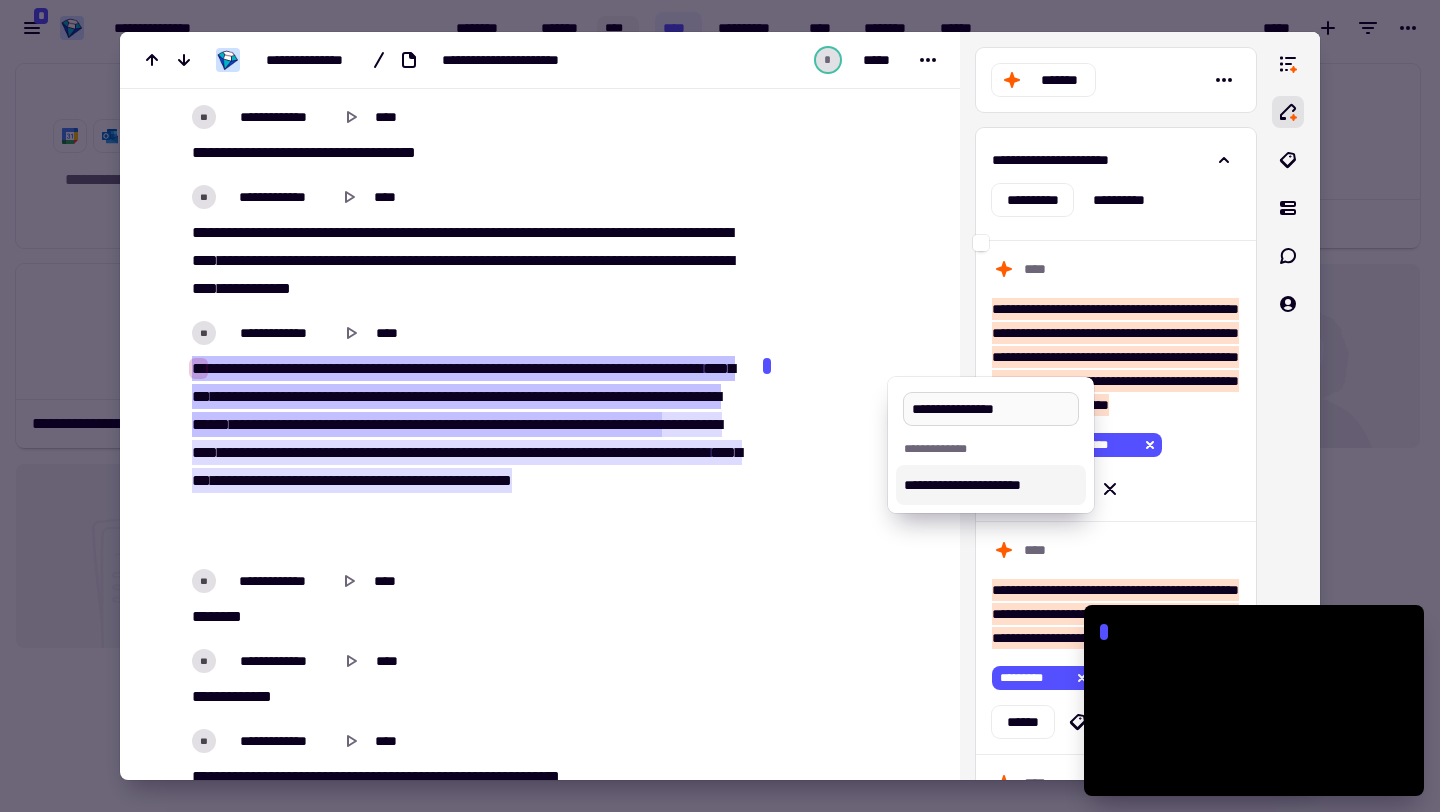 type on "**********" 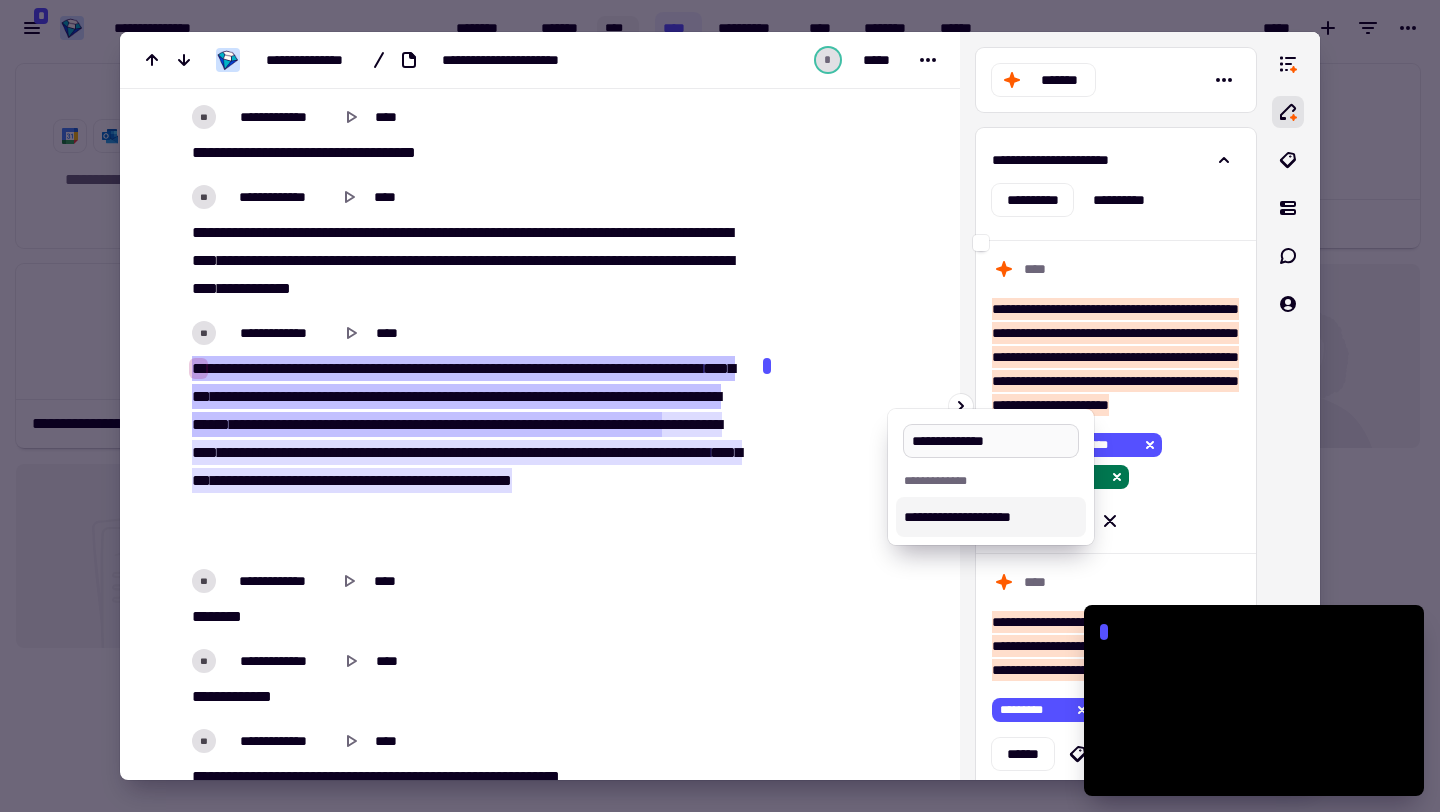 type on "**********" 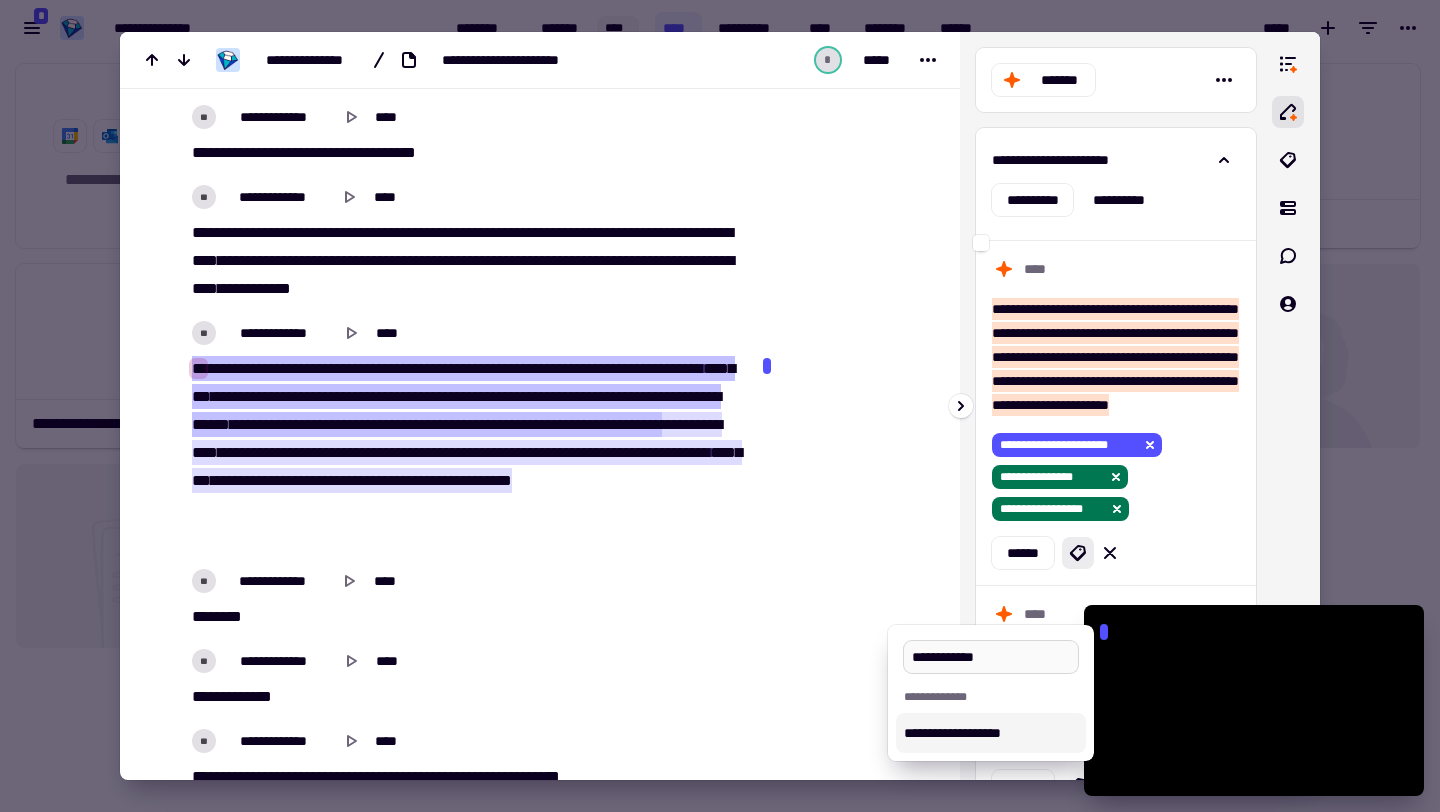 click on "**********" at bounding box center [991, 657] 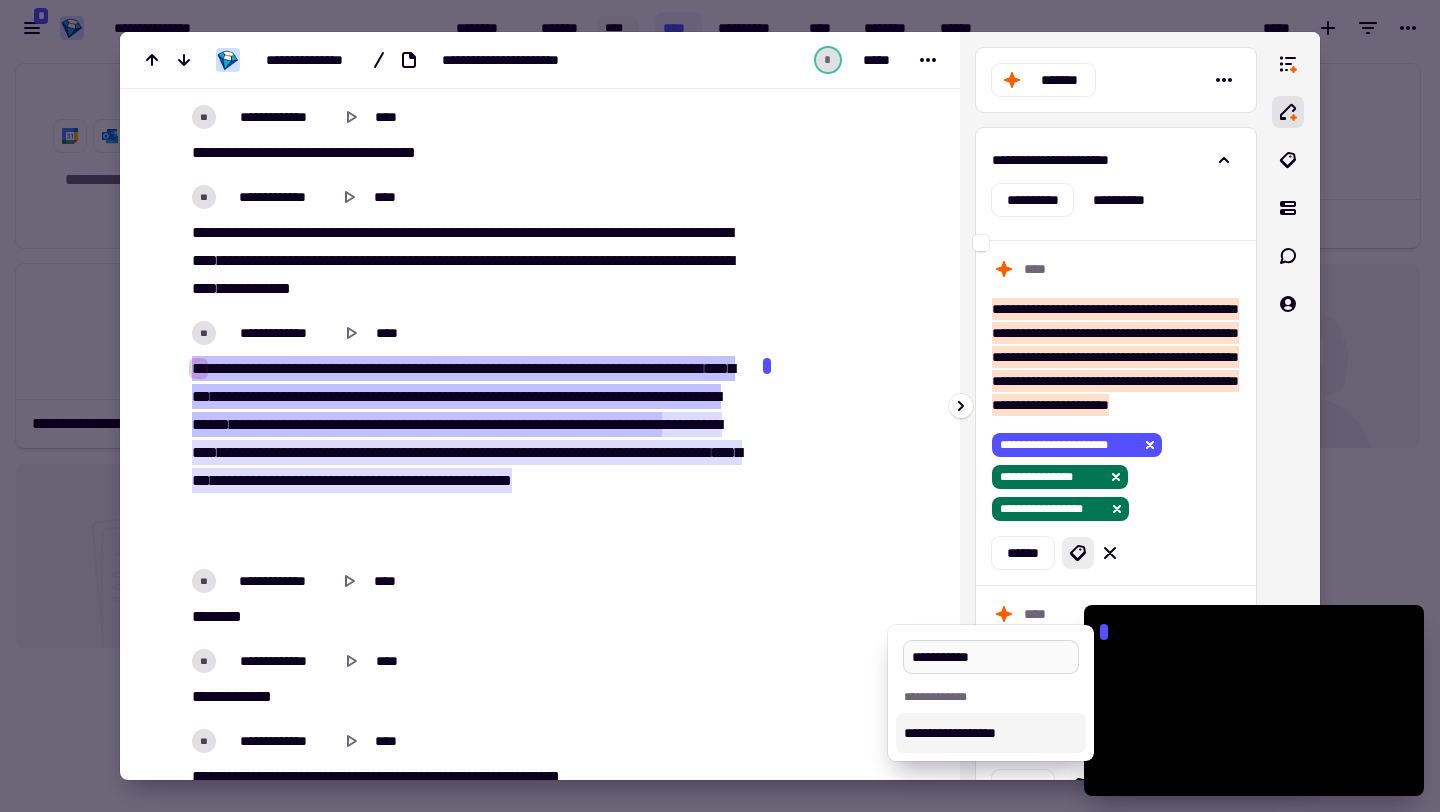 type on "**********" 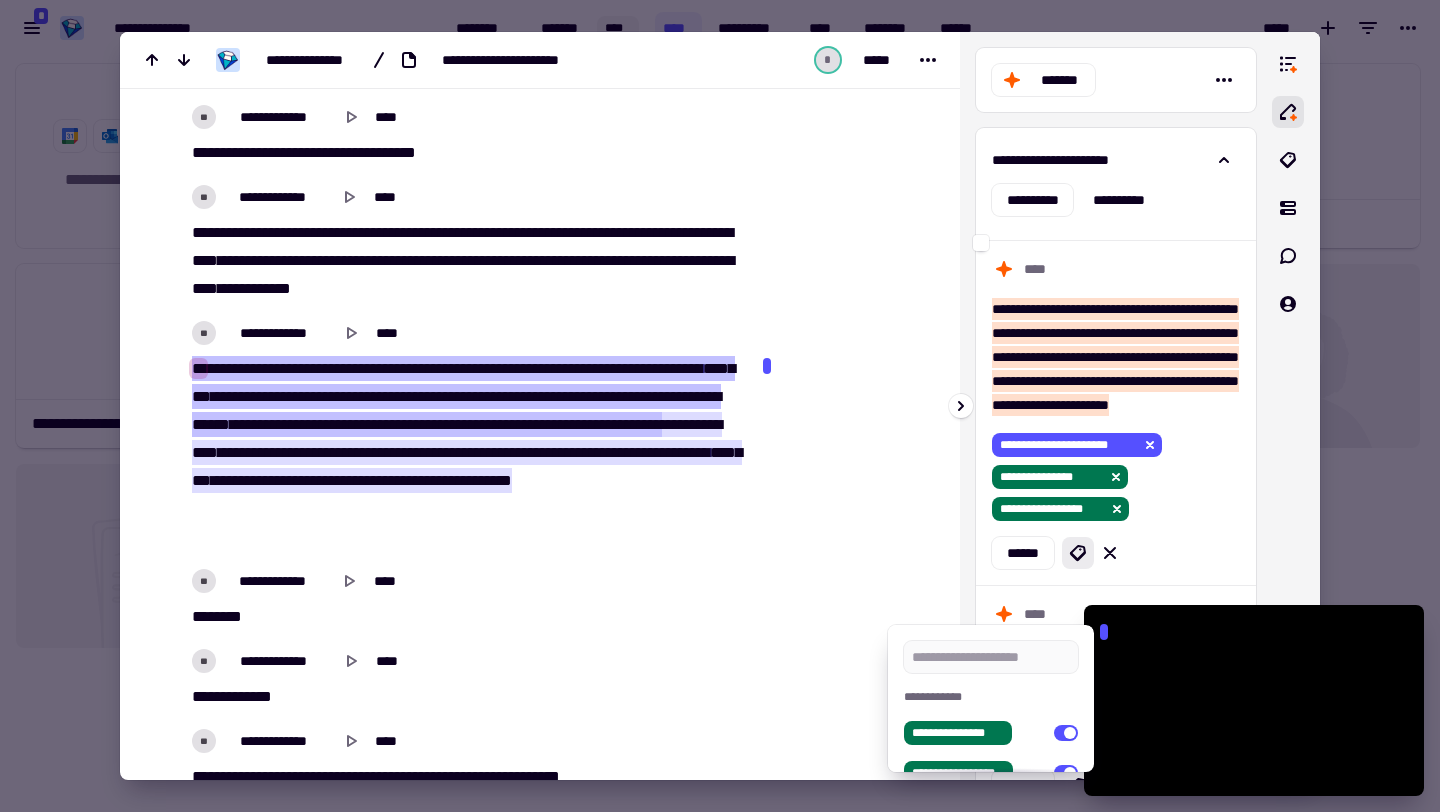 type on "*" 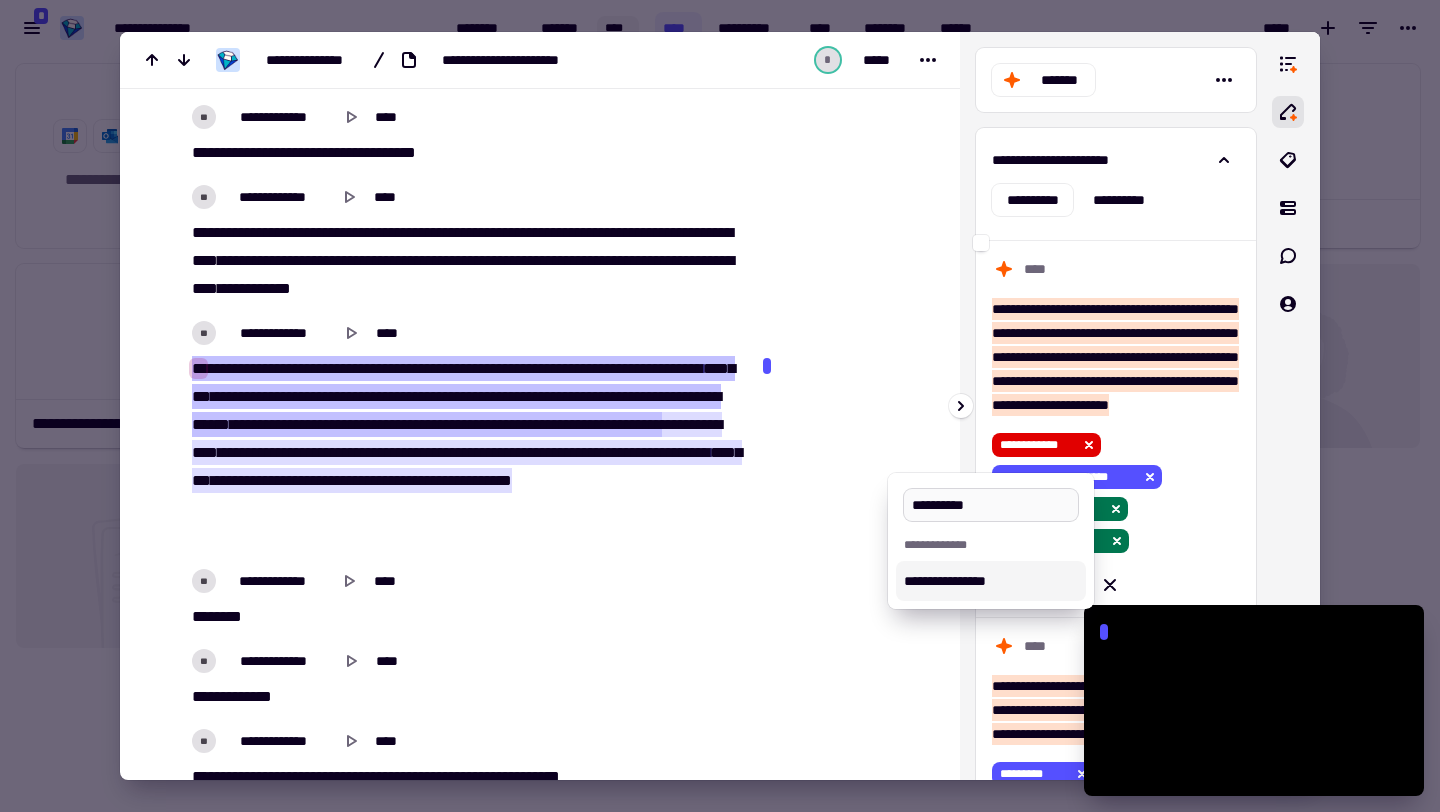 type on "**********" 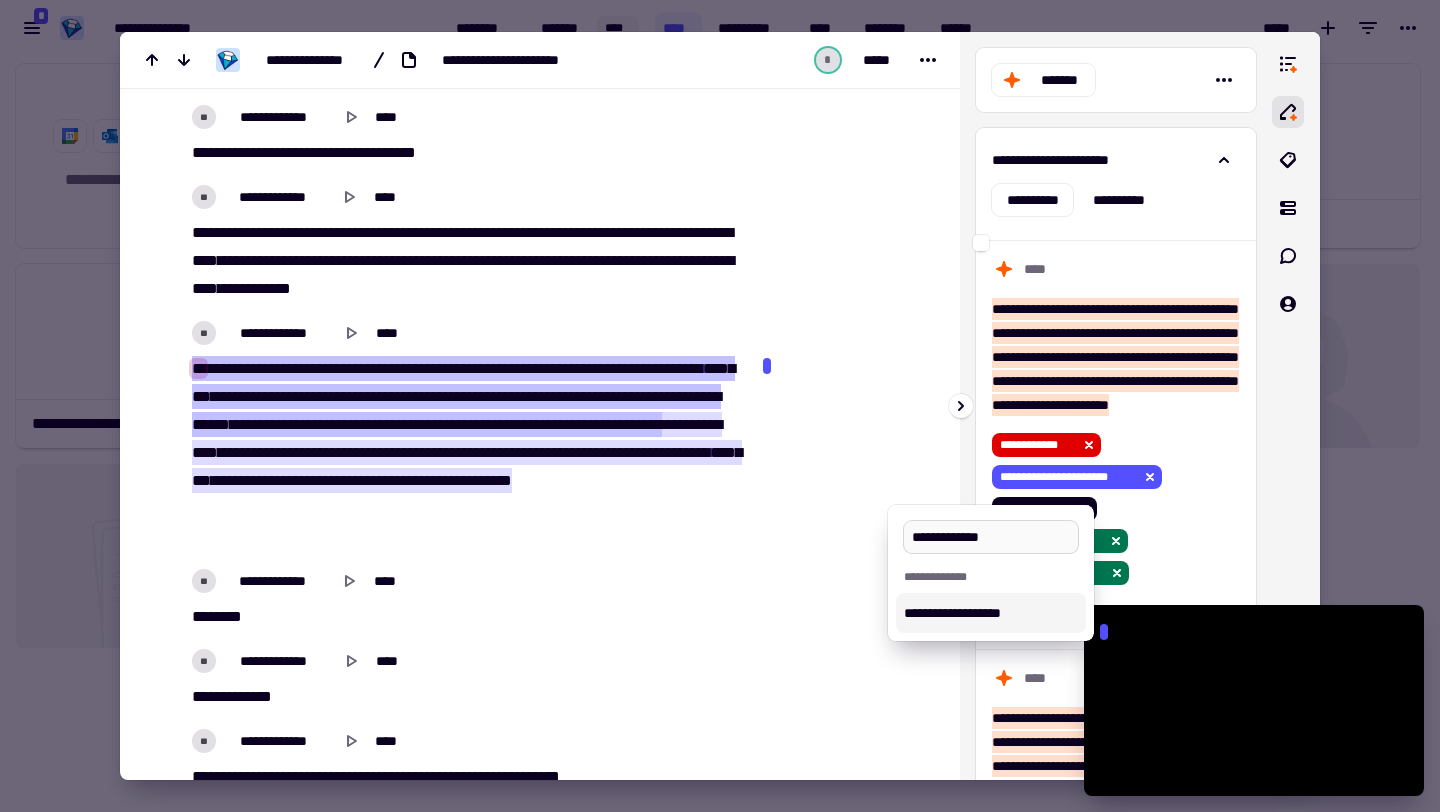 type on "**********" 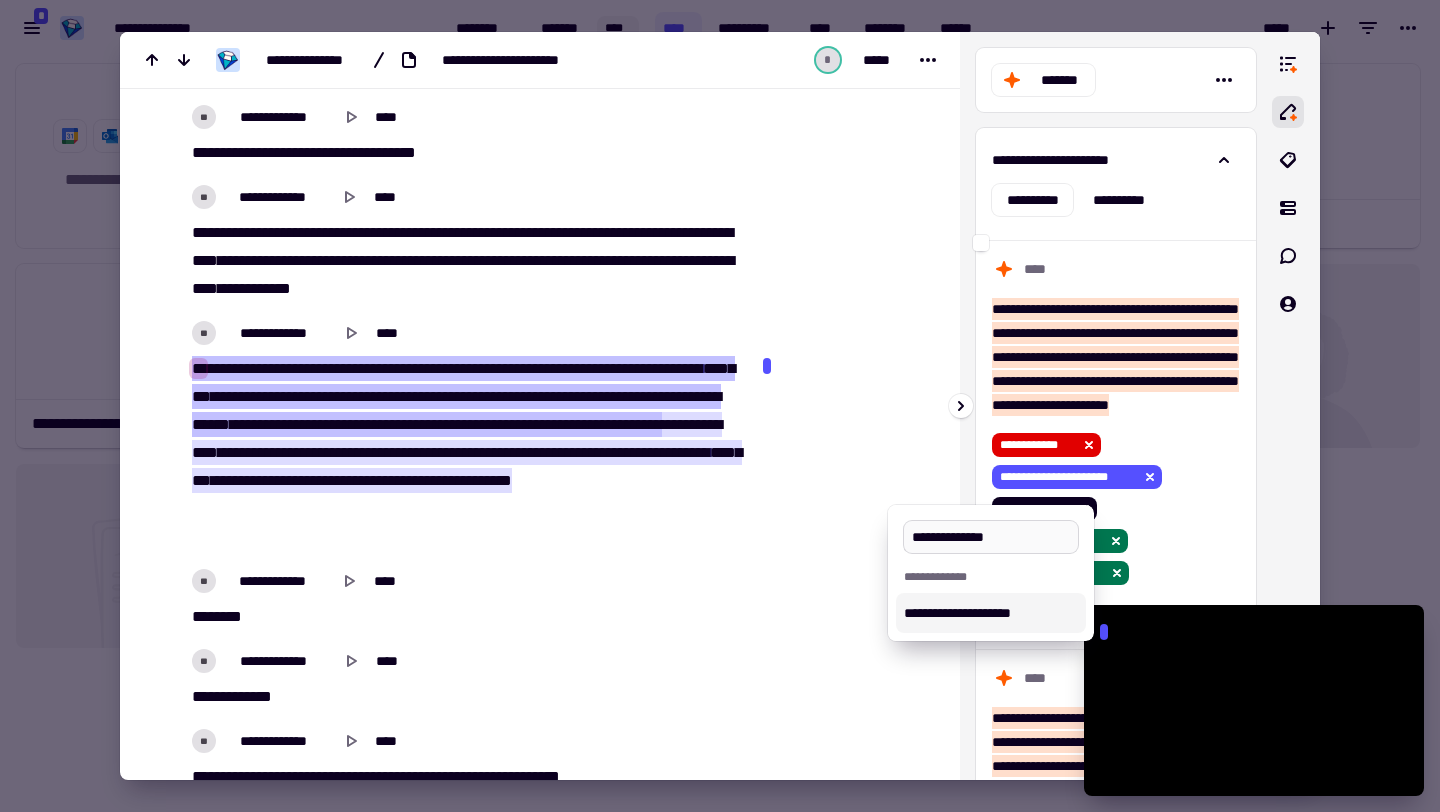 type 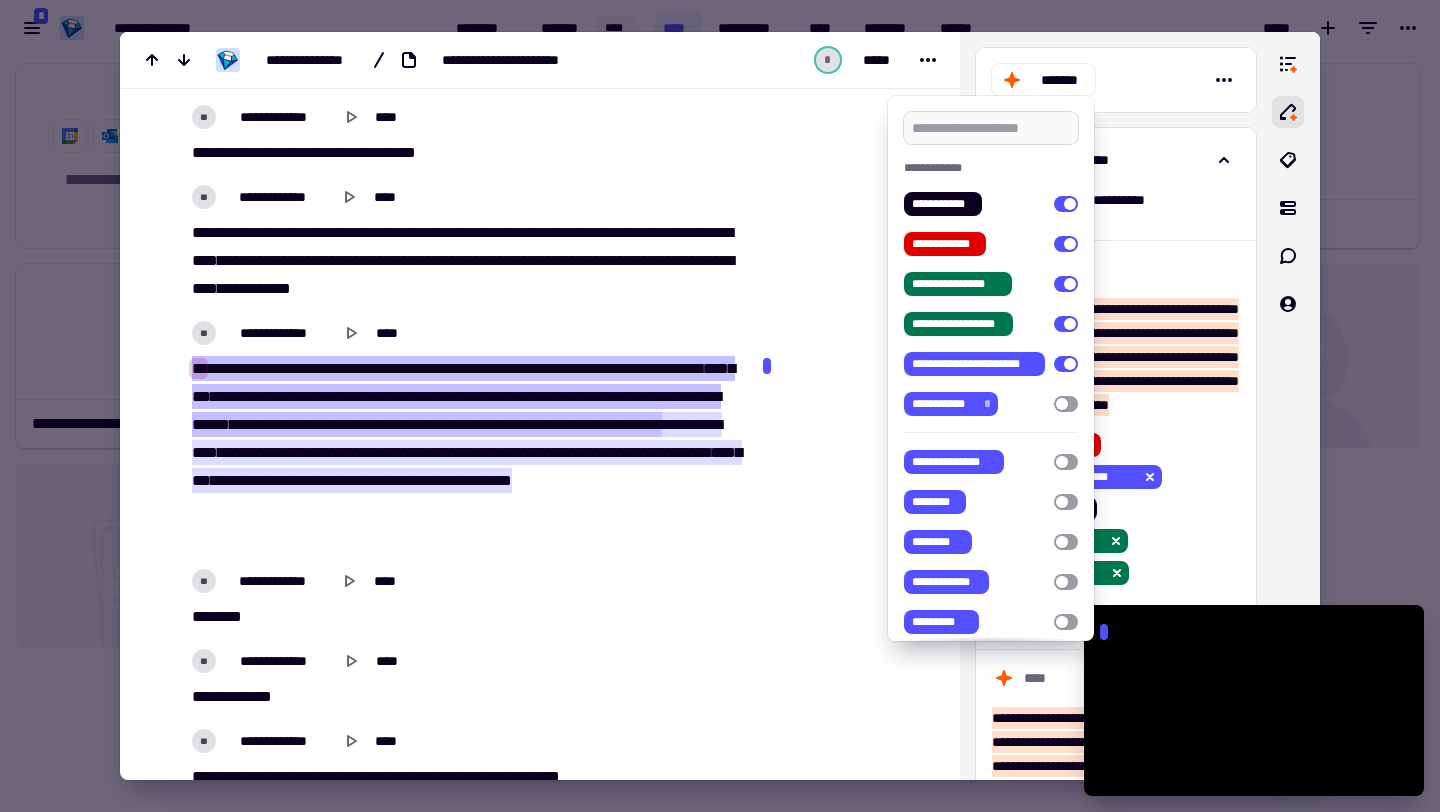 click at bounding box center [991, 128] 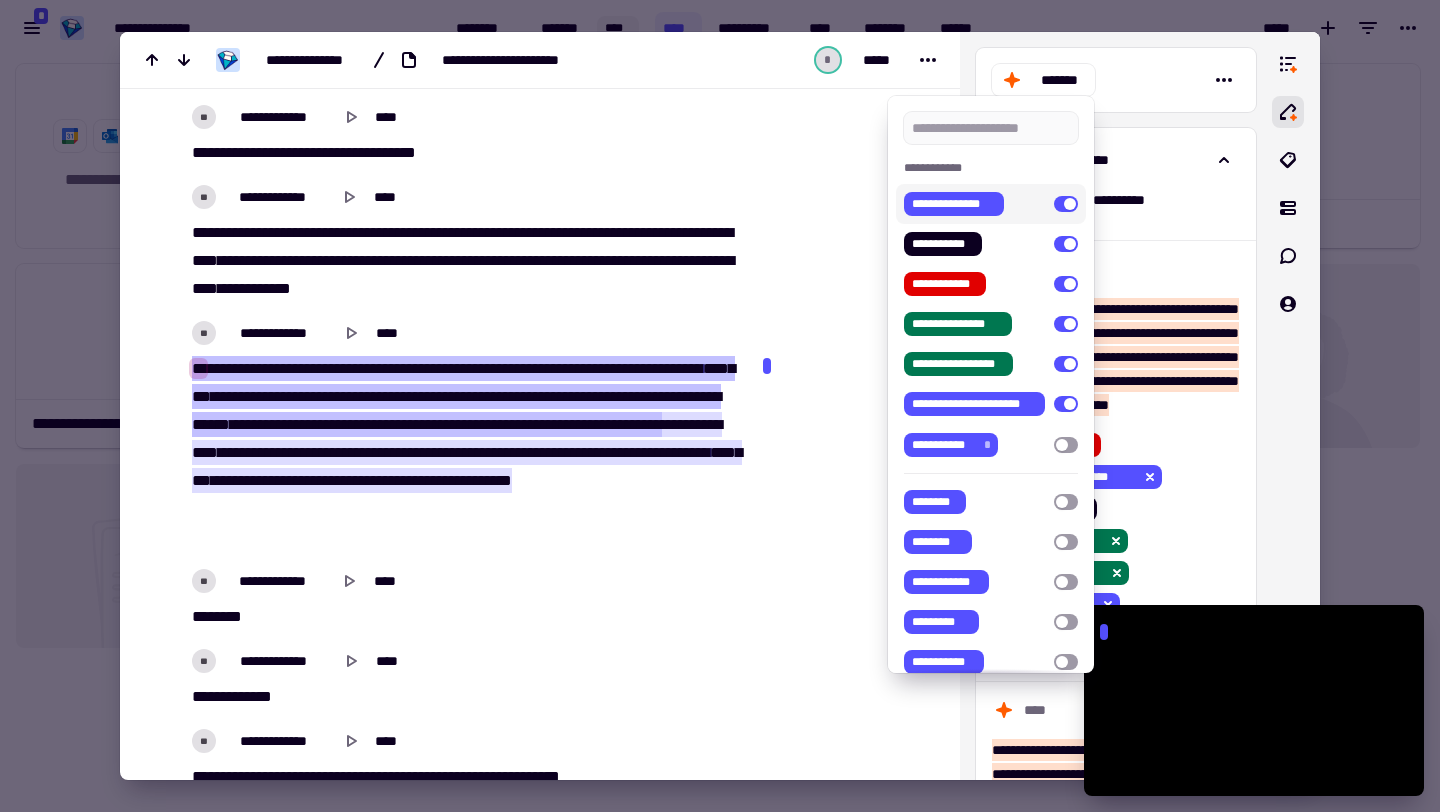 click at bounding box center [1066, 204] 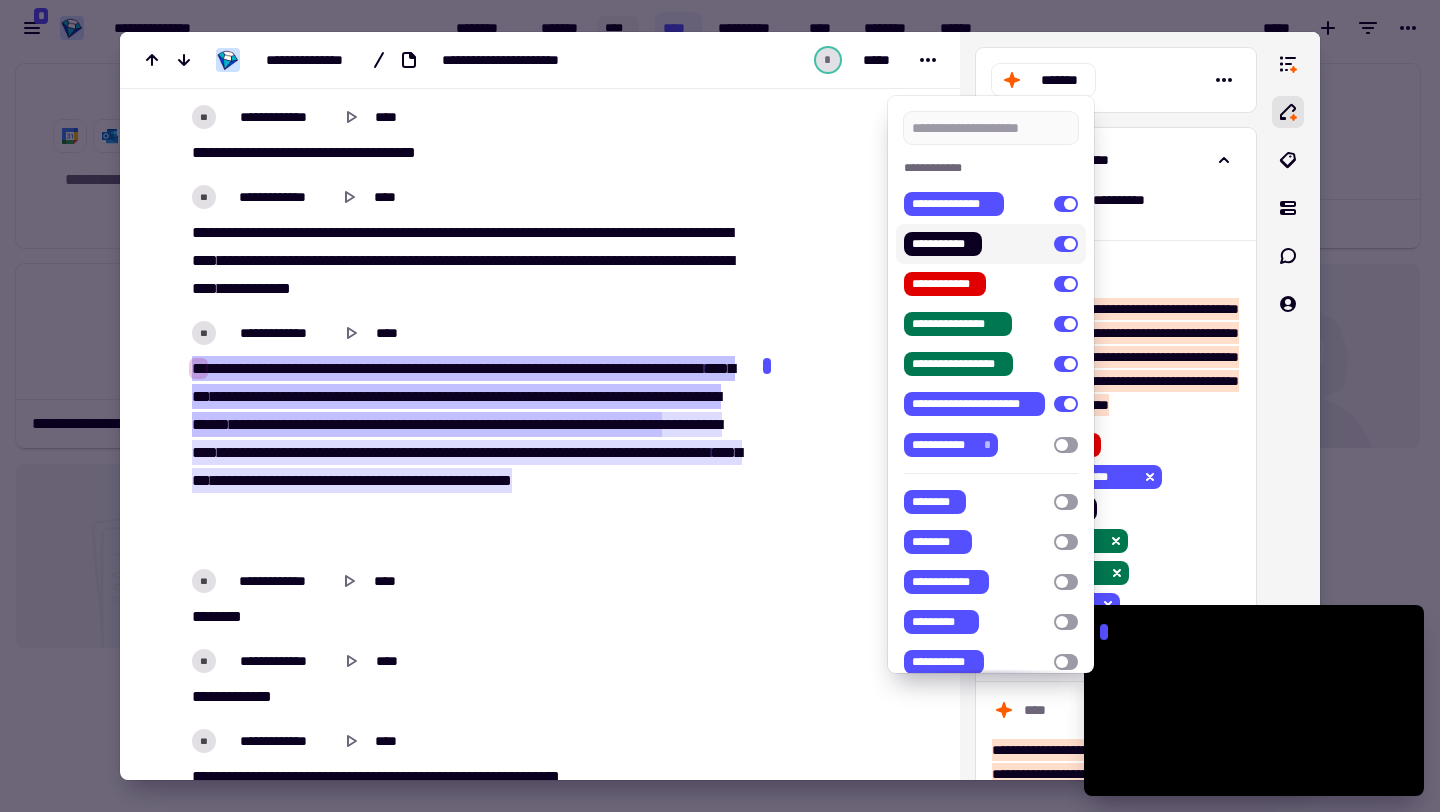 click at bounding box center [1066, 244] 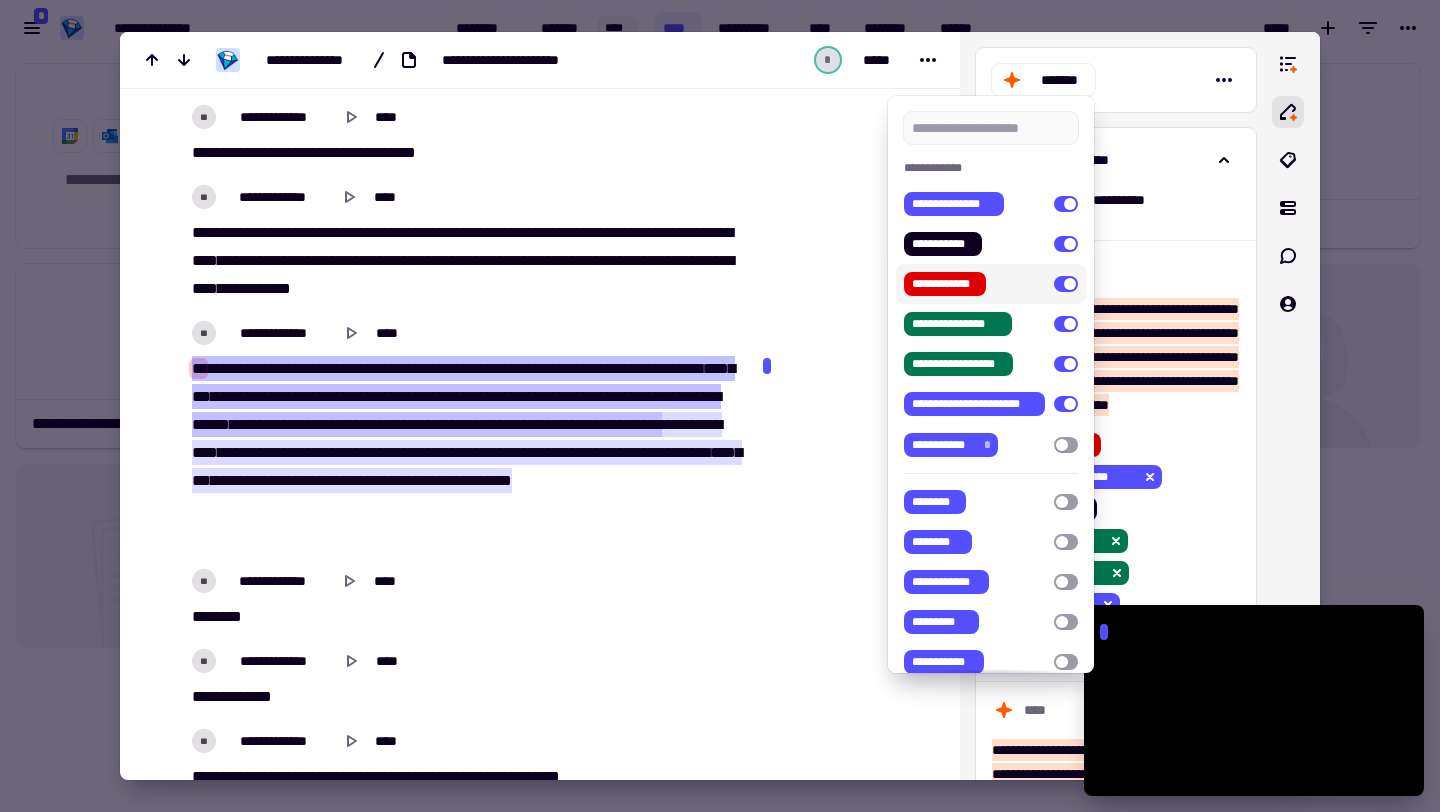 click at bounding box center [1066, 284] 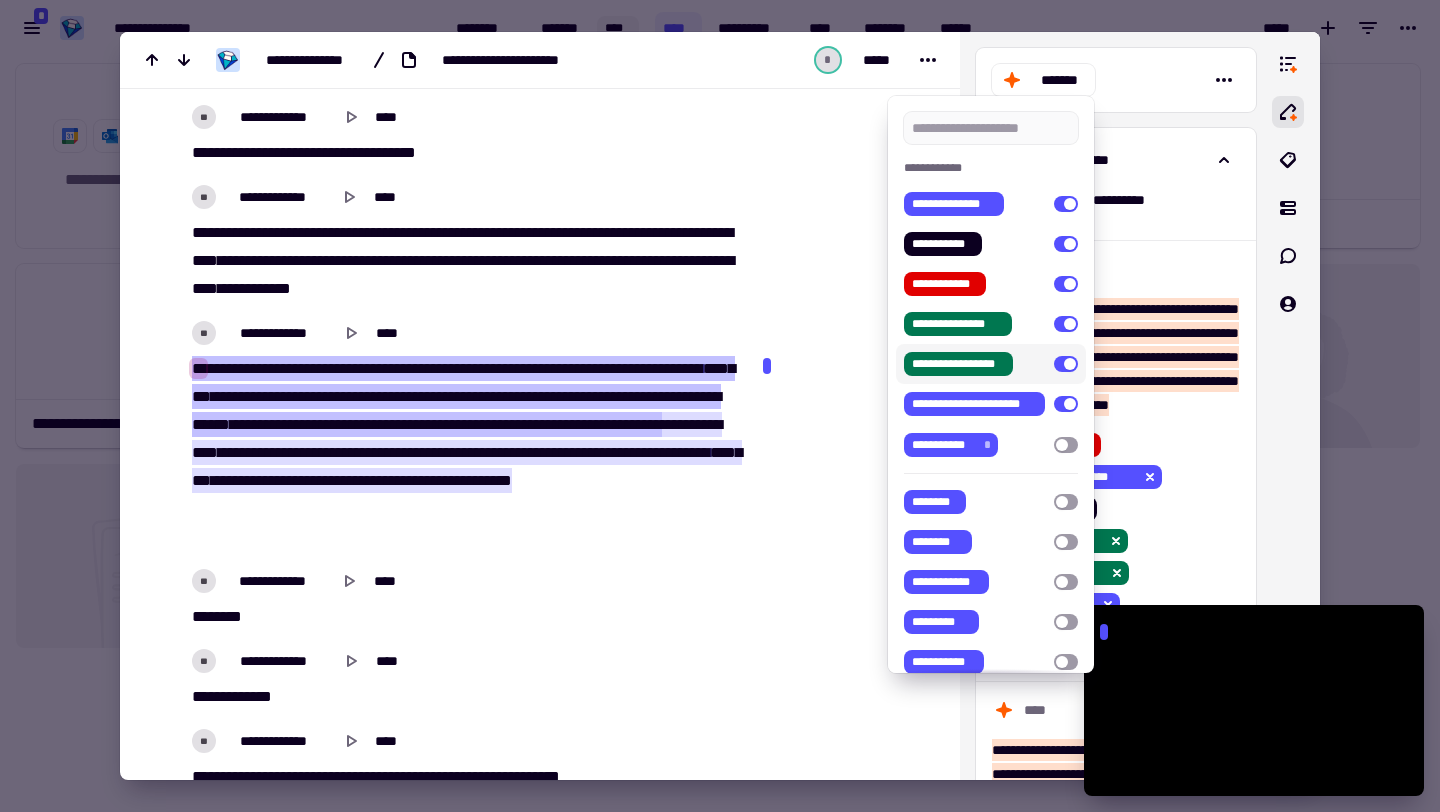 click at bounding box center [1066, 364] 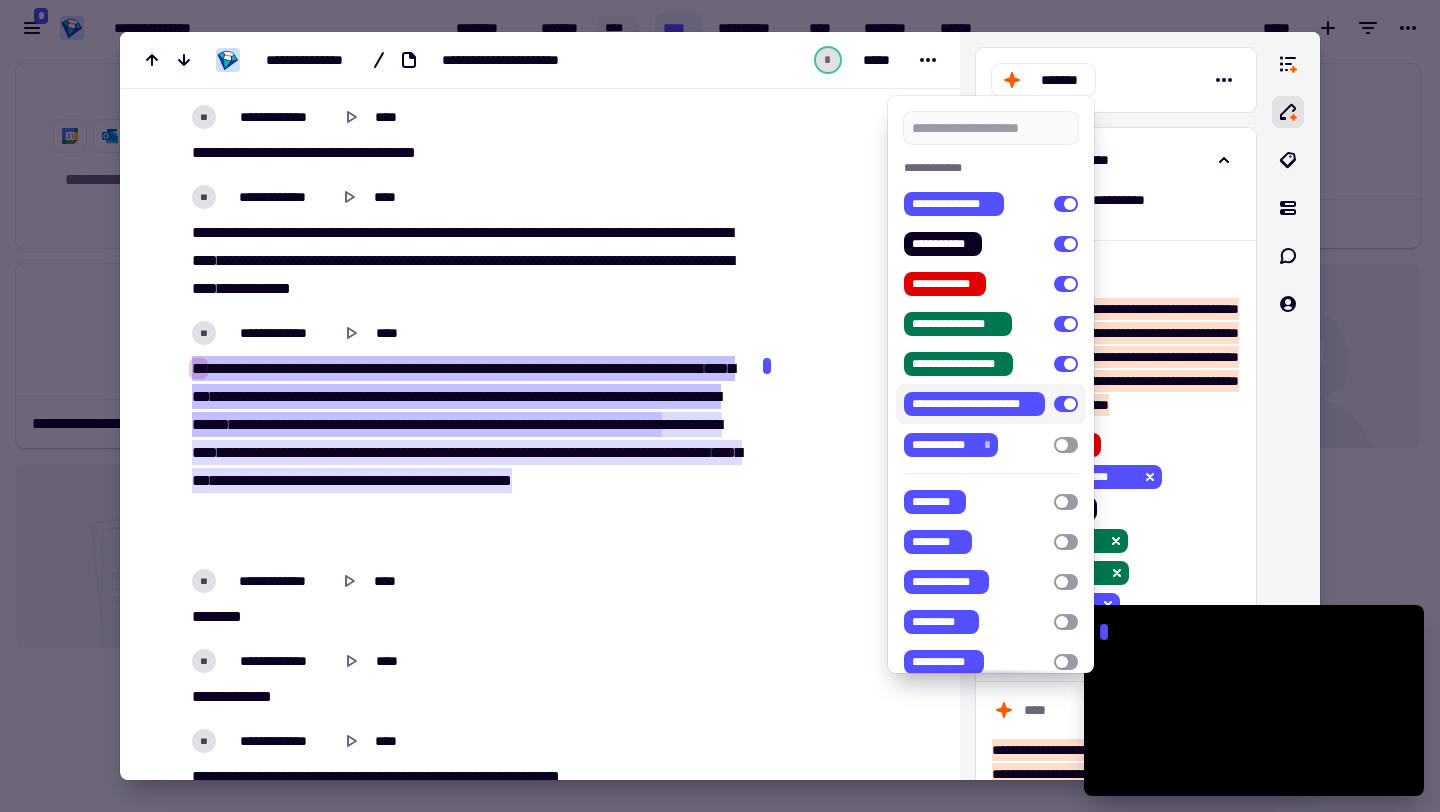 click at bounding box center [720, 406] 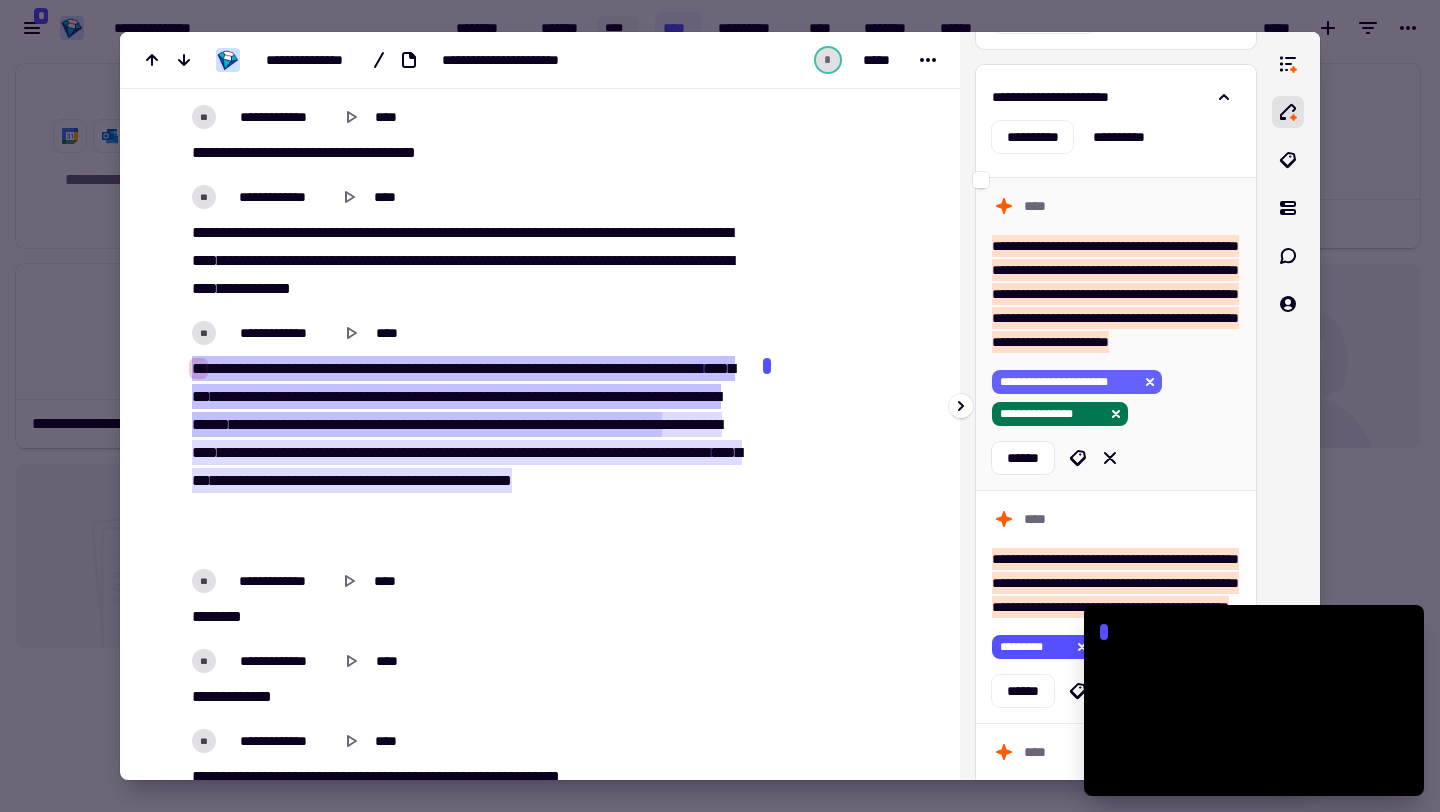 scroll, scrollTop: 99, scrollLeft: 0, axis: vertical 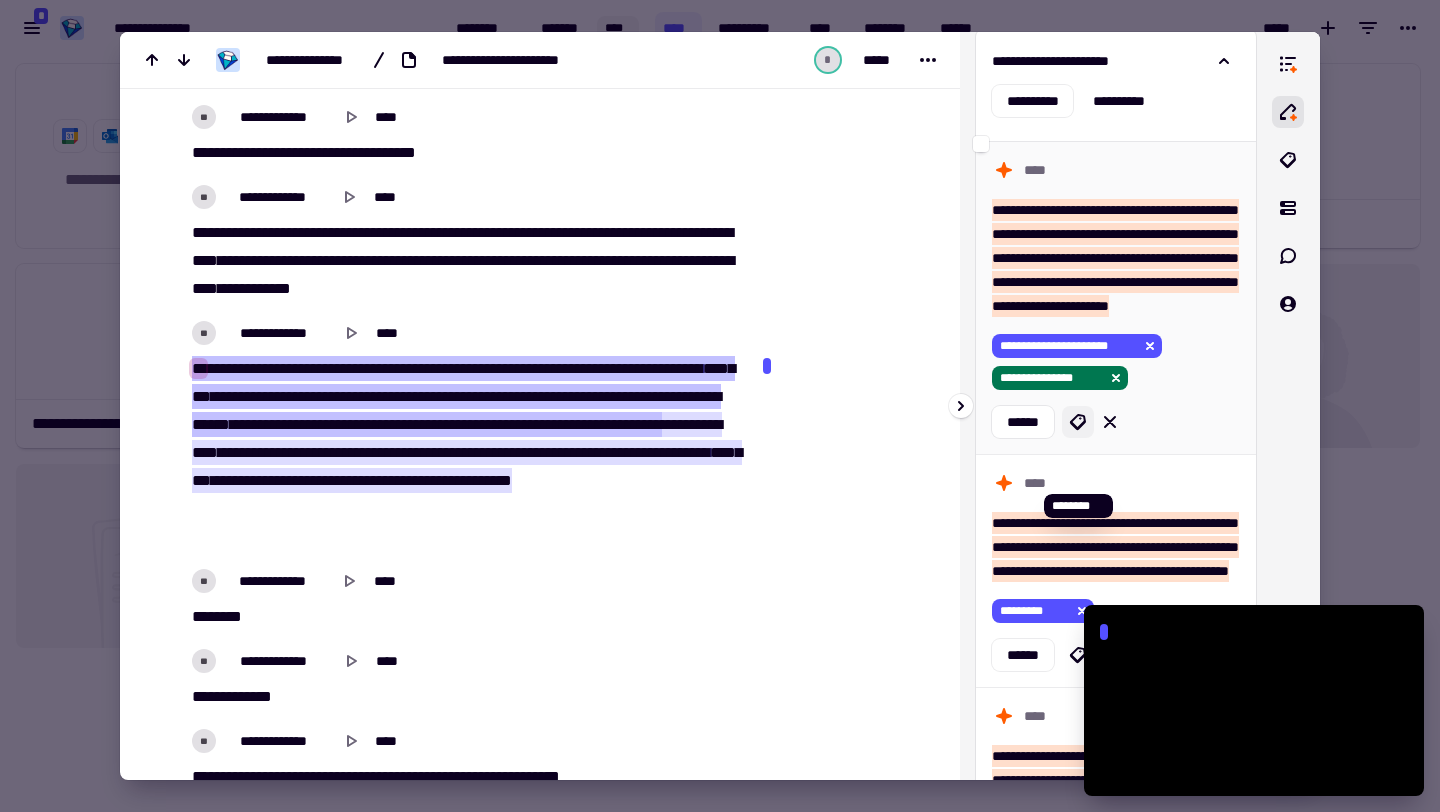 click 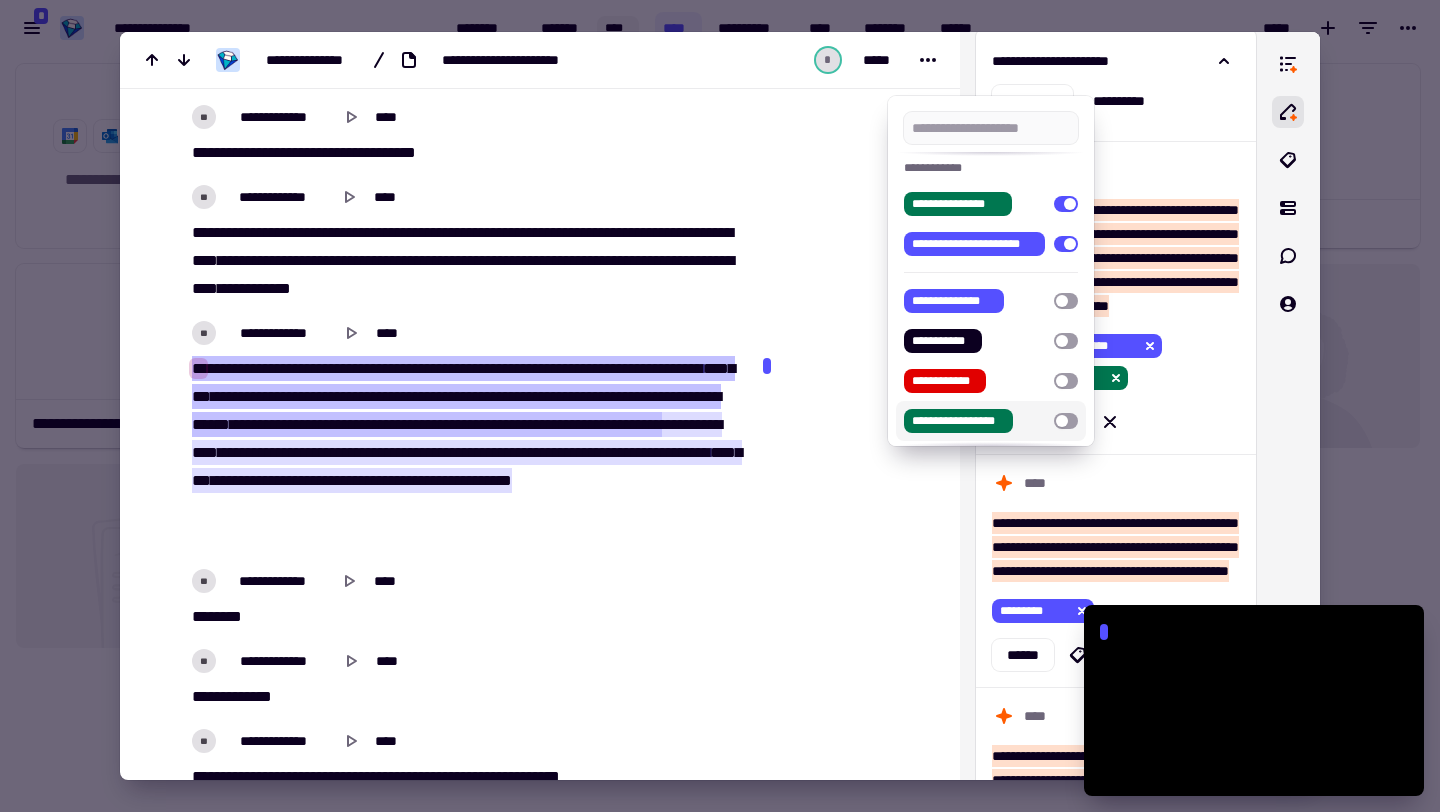 scroll, scrollTop: 19, scrollLeft: 0, axis: vertical 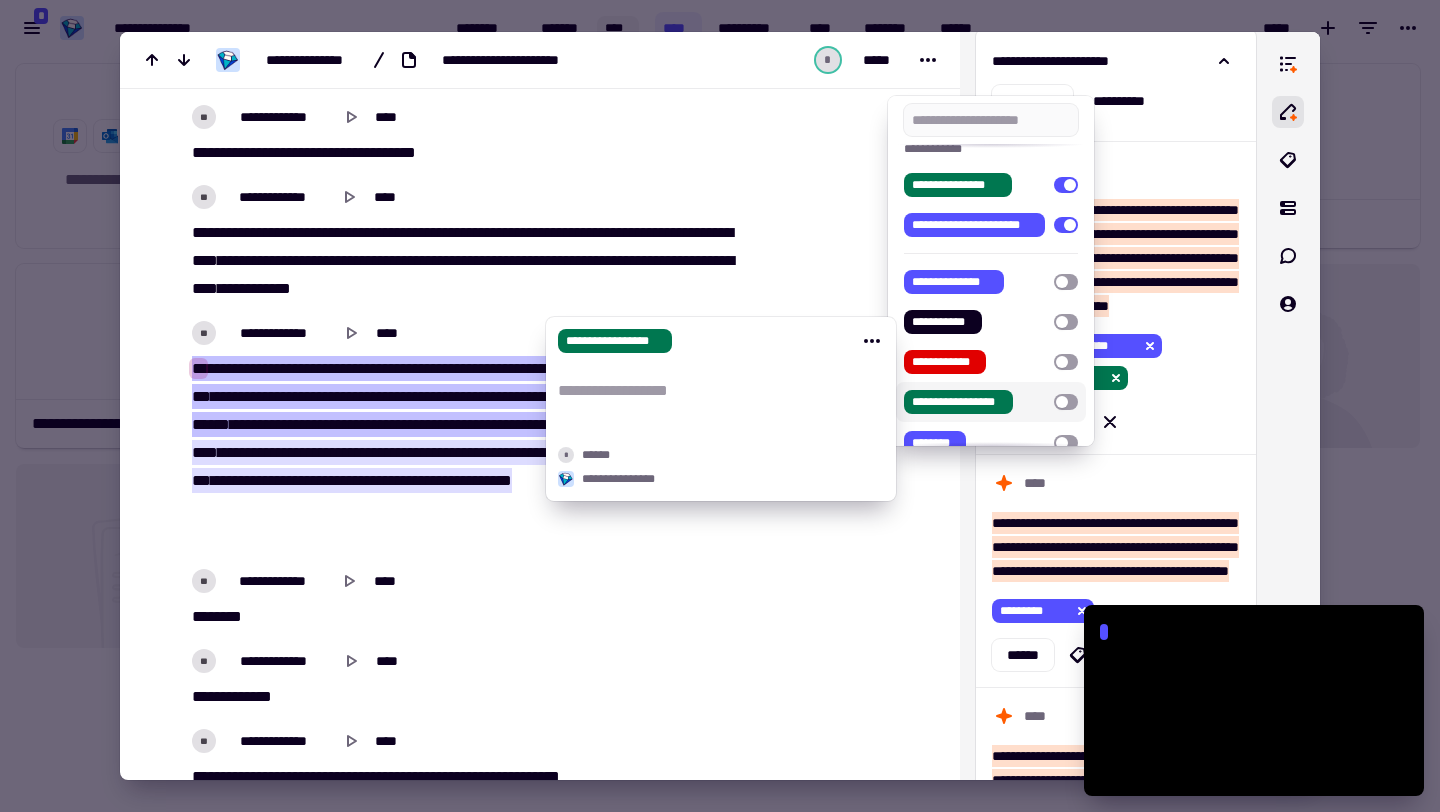click on "**********" at bounding box center (721, 391) 